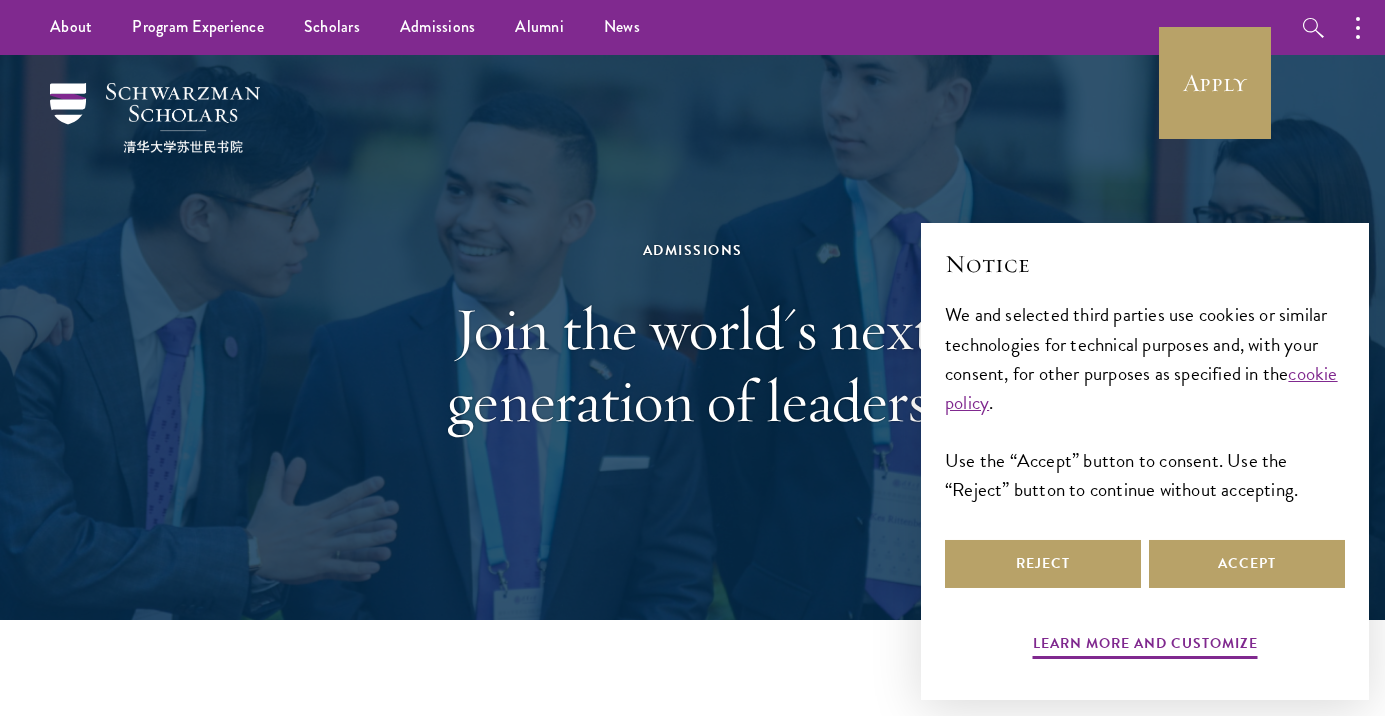 scroll, scrollTop: 0, scrollLeft: 0, axis: both 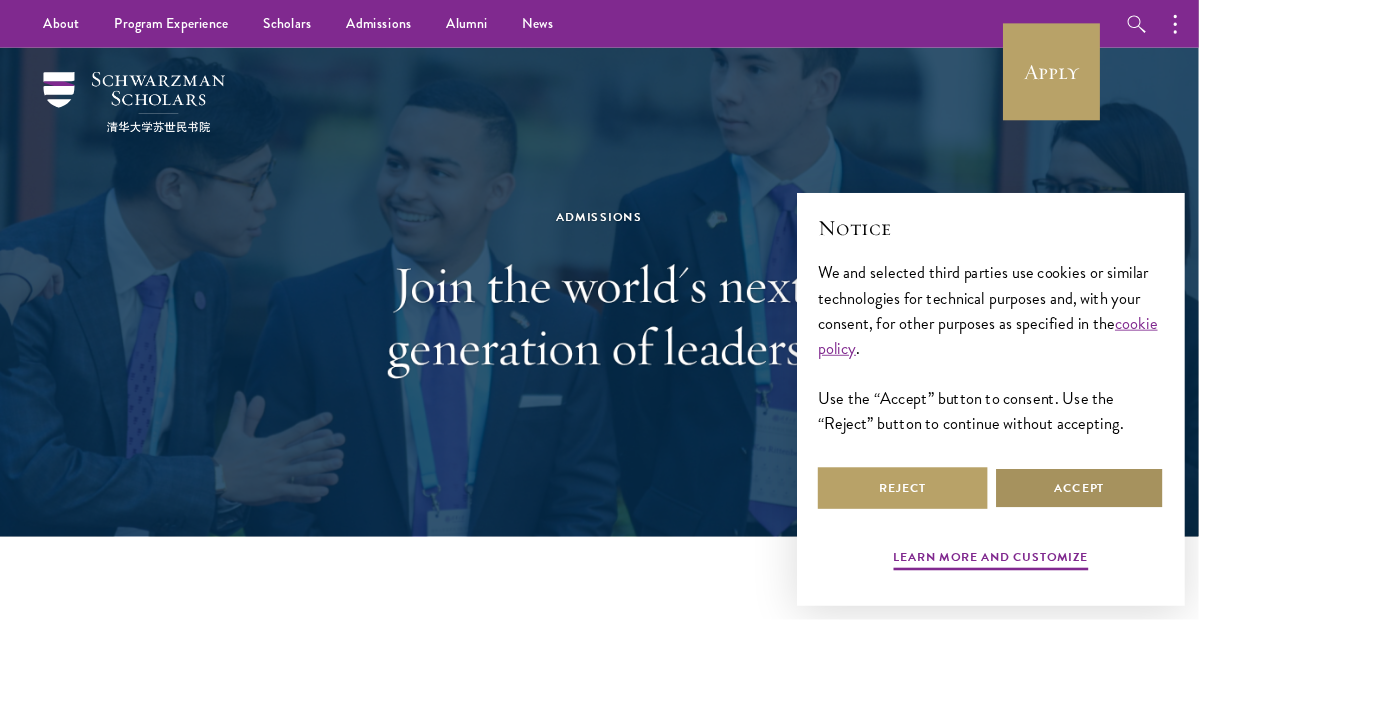 click on "Accept" at bounding box center [1247, 564] 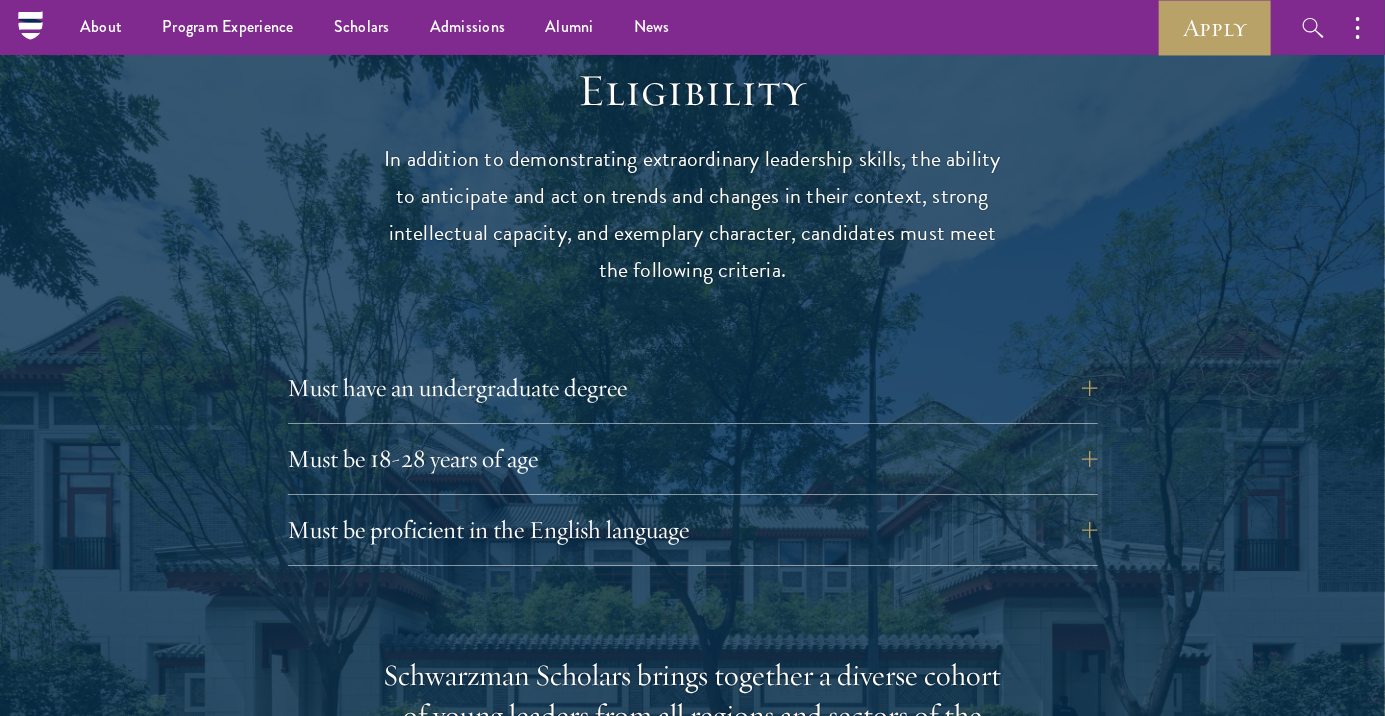 scroll, scrollTop: 2542, scrollLeft: 0, axis: vertical 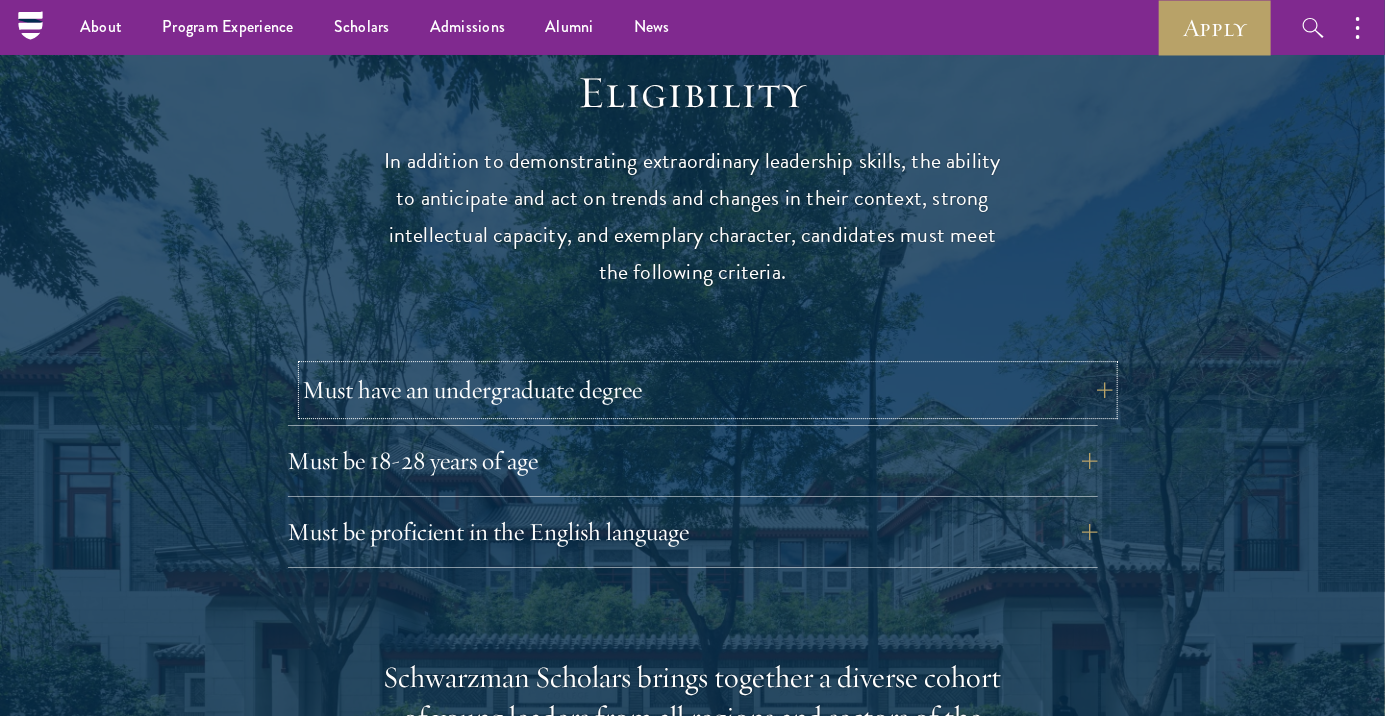 click on "Must have an undergraduate degree" at bounding box center (708, 390) 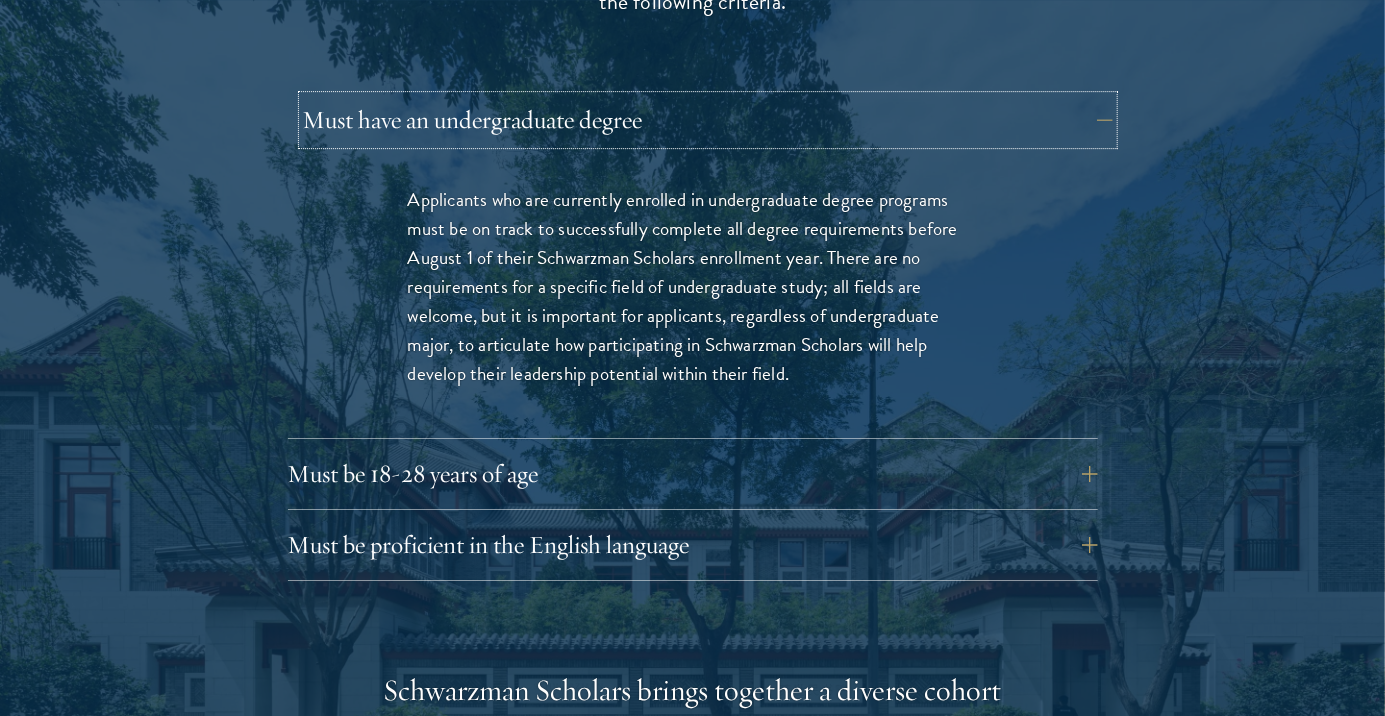 scroll, scrollTop: 2815, scrollLeft: 0, axis: vertical 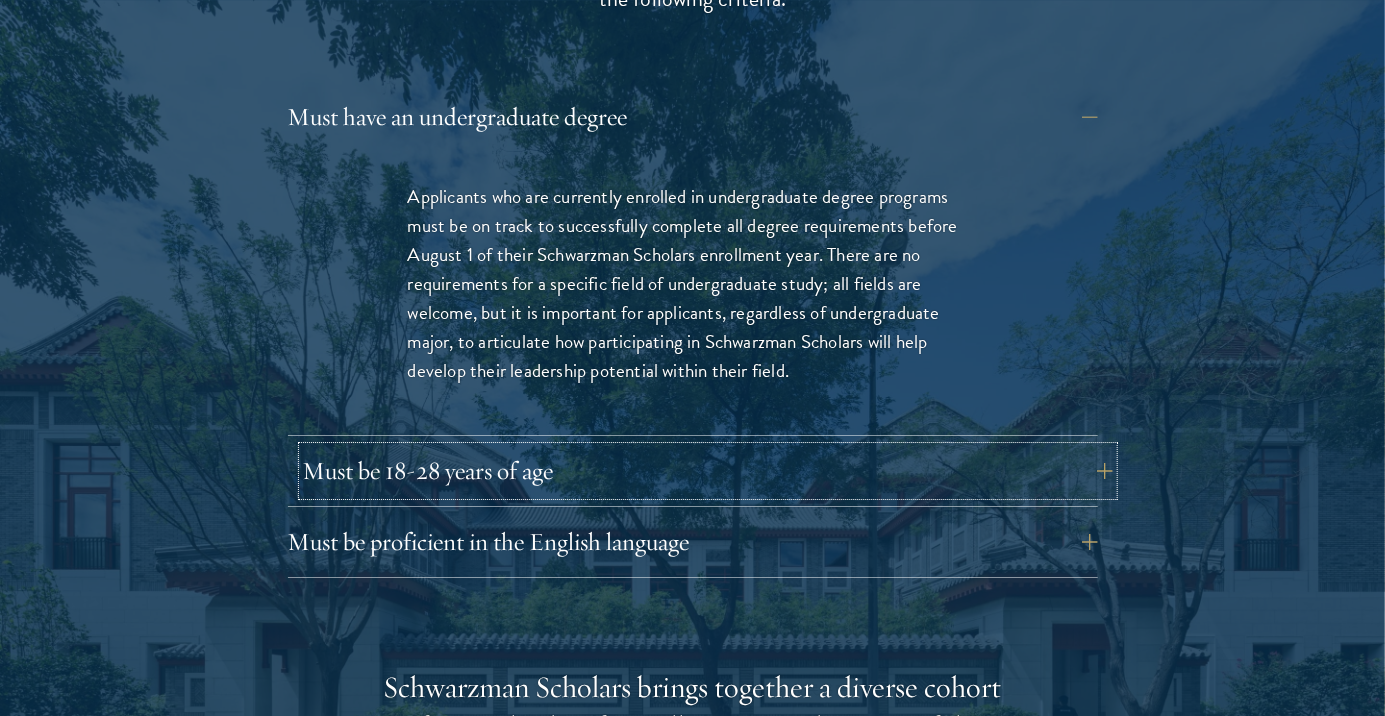 click on "Must be 18-28 years of age" at bounding box center (708, 471) 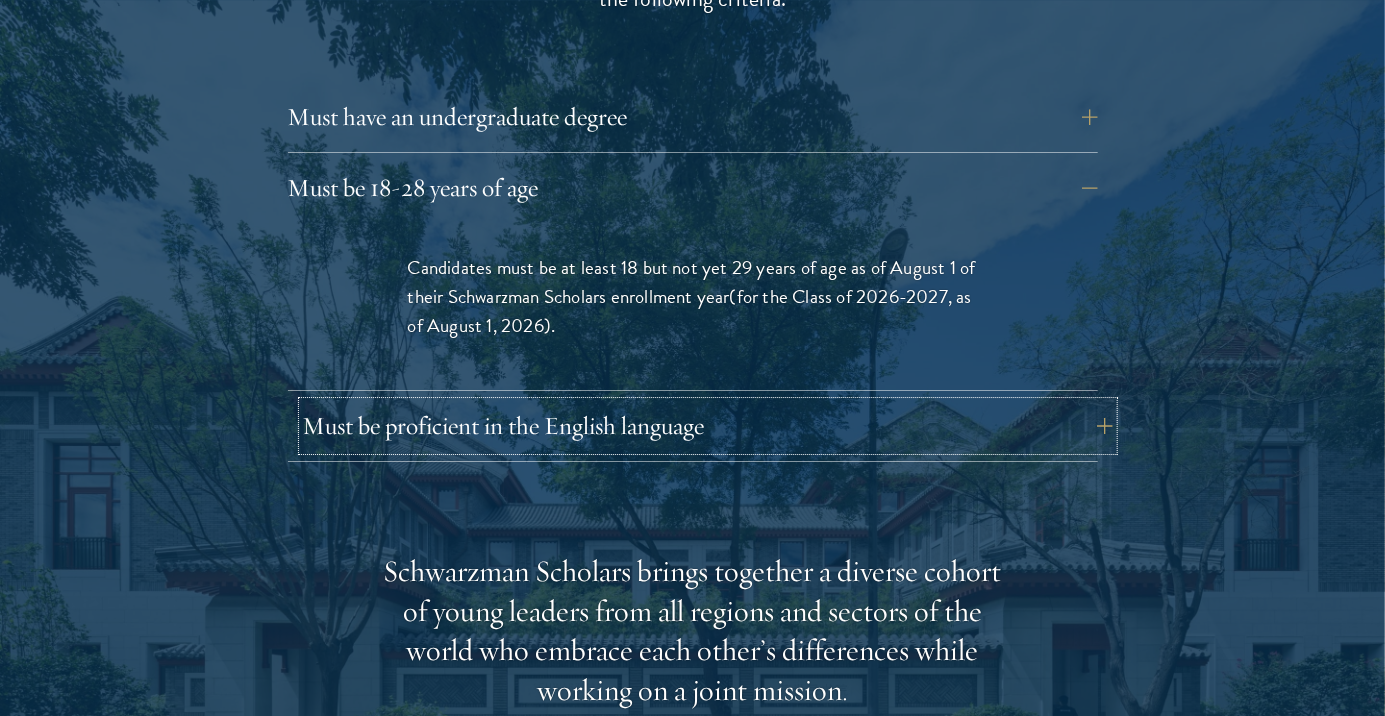 click on "Must be proficient in the English language" at bounding box center [708, 426] 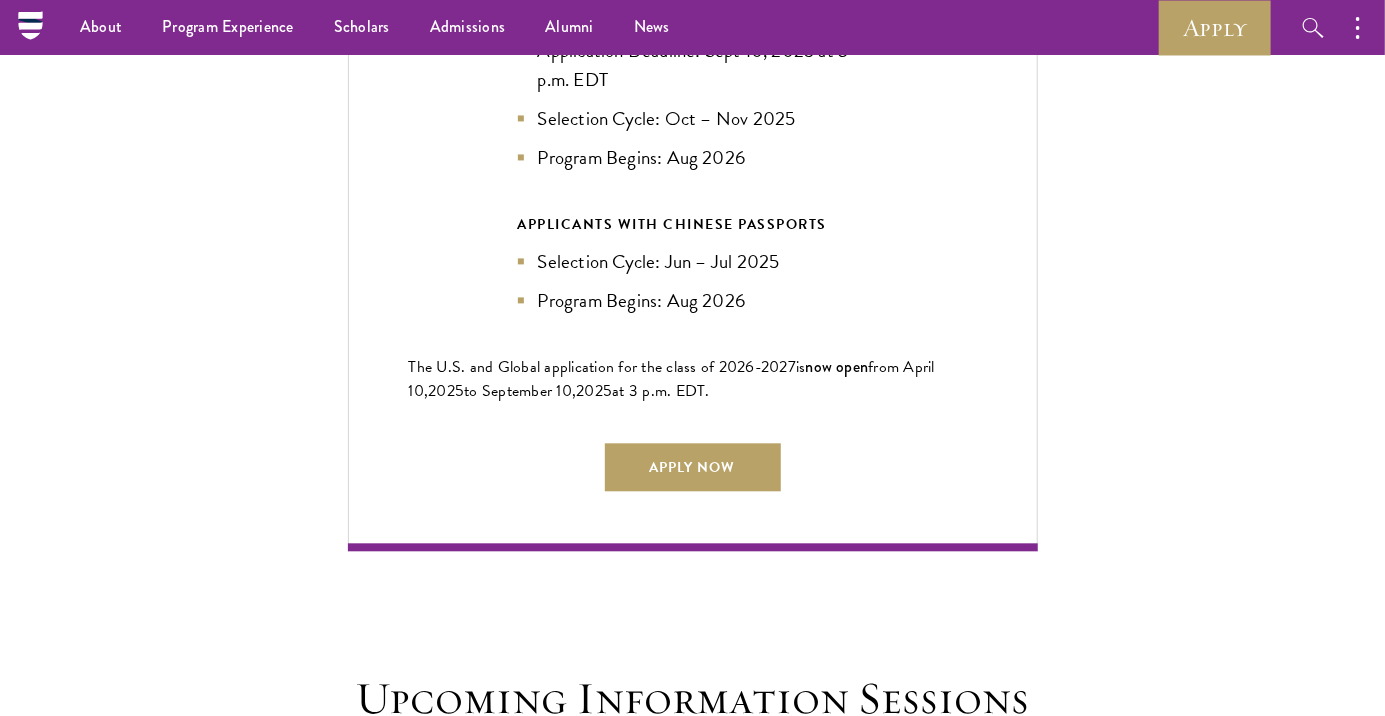 scroll, scrollTop: 5107, scrollLeft: 0, axis: vertical 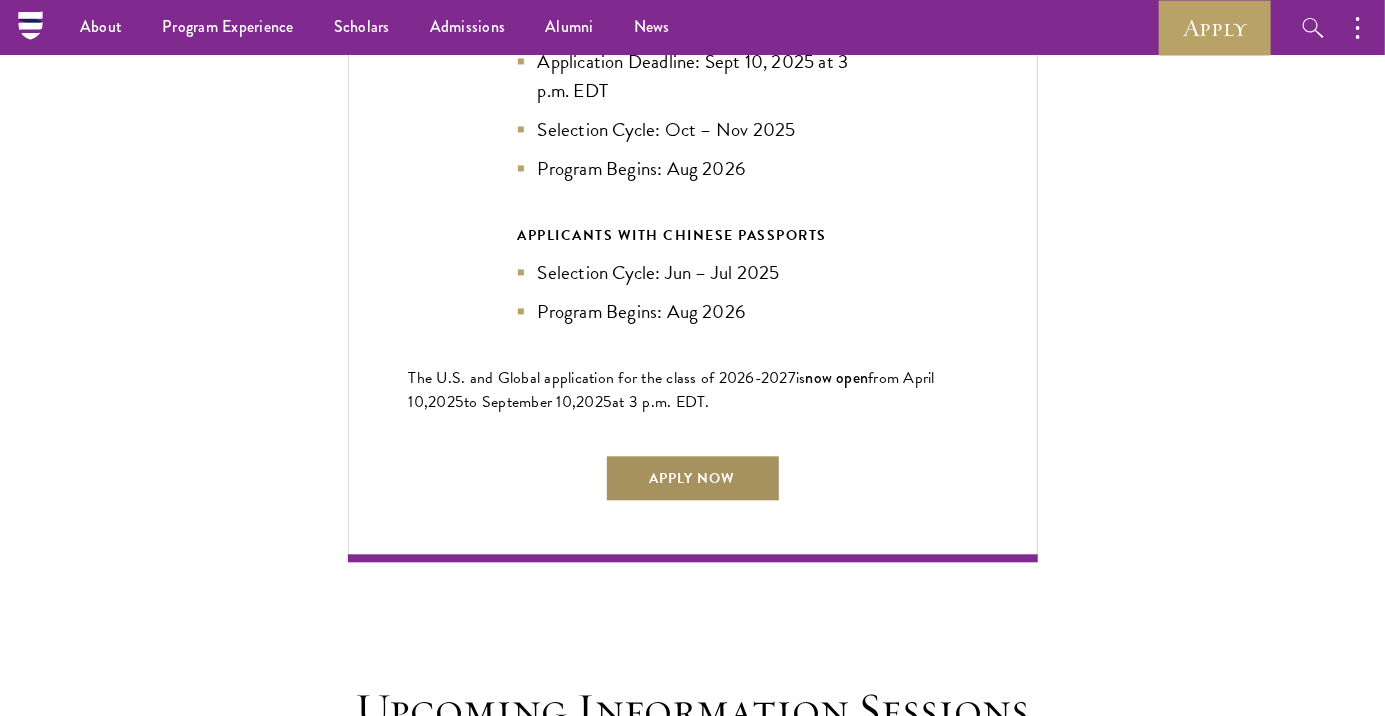 click on "Apply Now" at bounding box center (693, 478) 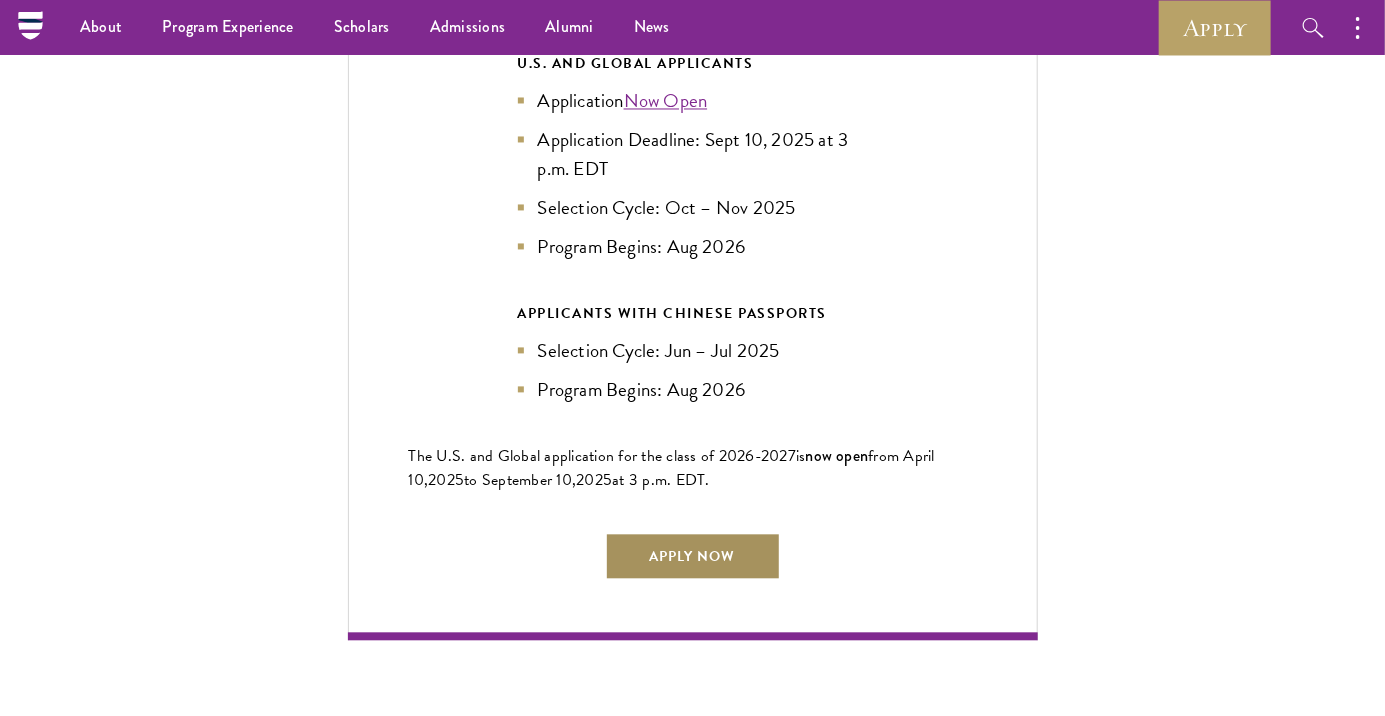 scroll, scrollTop: 4980, scrollLeft: 0, axis: vertical 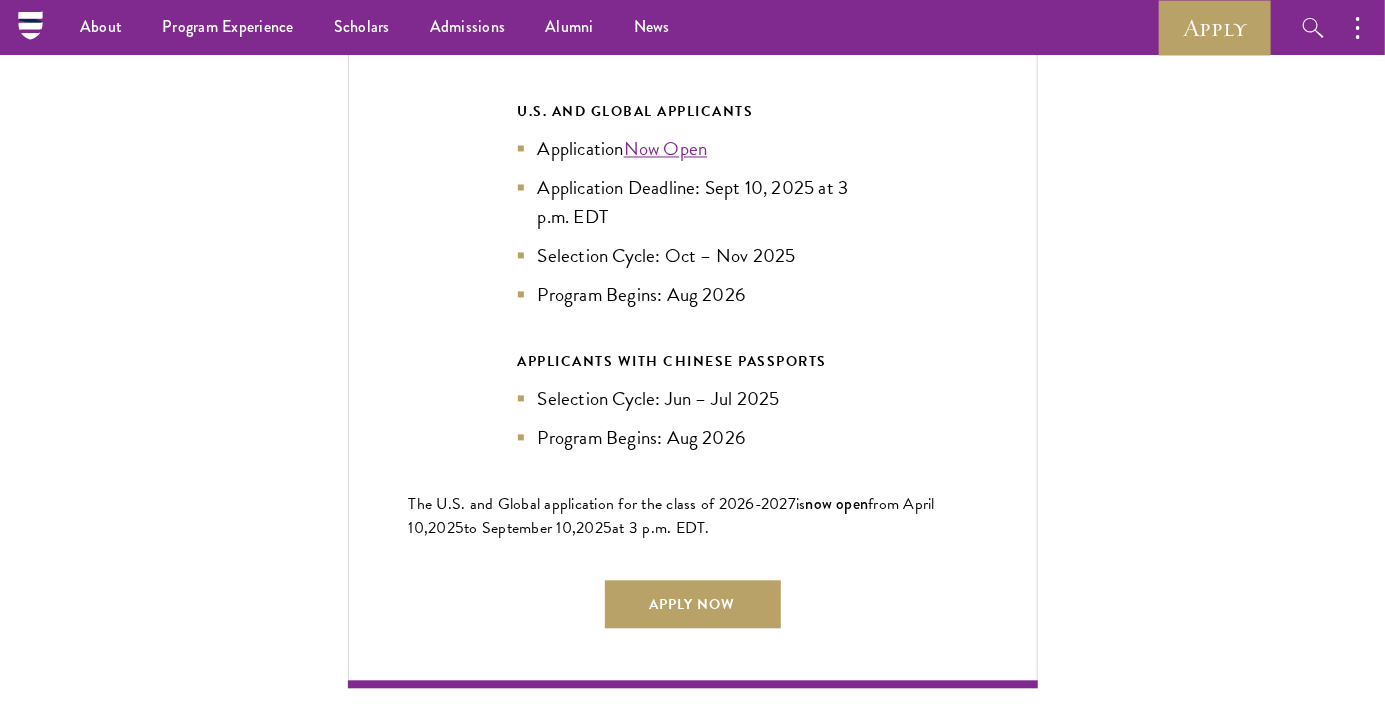 click on "Current Selection Cycle: Countdown to September 10, 2025 Application Deadline
39
Days
08
Hours
54
Minutes
U.S. and Global Applicants
Application  Now Open
Application Deadline: Sept 10, 2025 at 3 p.m. EDT
Selection Cycle: Oct – Nov 2025
Program Begins: Aug 2026
APPLICANTS WITH CHINESE PASSPORTS
Selection Cycle: Jun – Jul 2025
Program Begins: Aug 2026
The U.S. and Global application for the class of 202 6 -202 7  is  now open  from April 10,  202 5  to September 1 0 ,  202 5  at 3 p.m. EDT.
Apply Now" at bounding box center [692, 249] 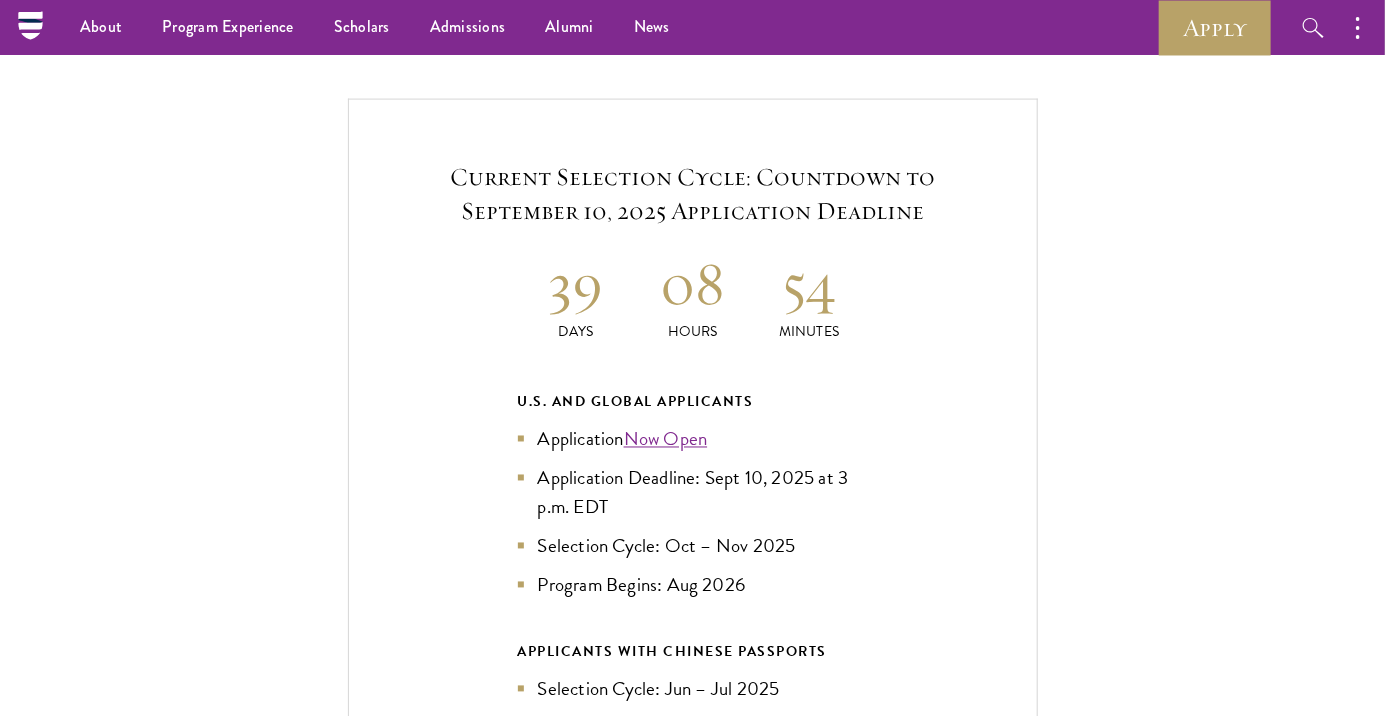 scroll, scrollTop: 4688, scrollLeft: 0, axis: vertical 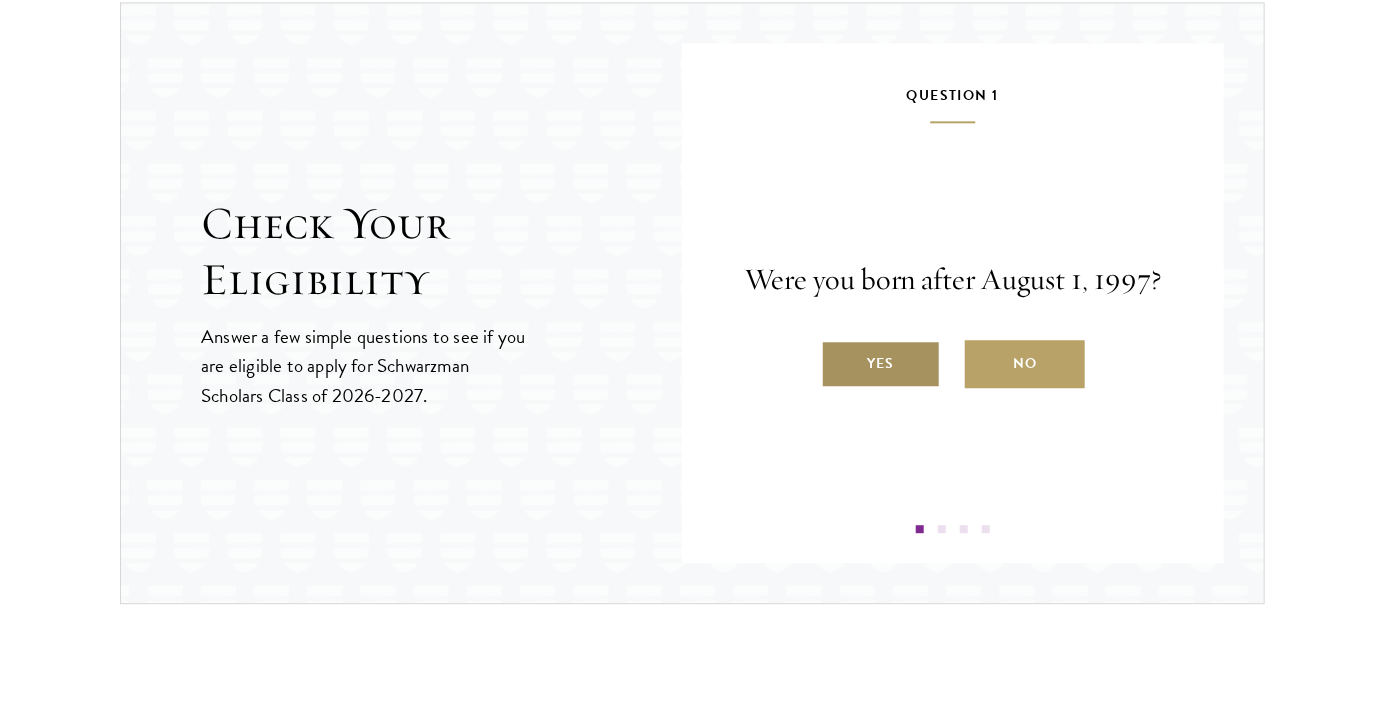 click on "Yes" at bounding box center (881, 364) 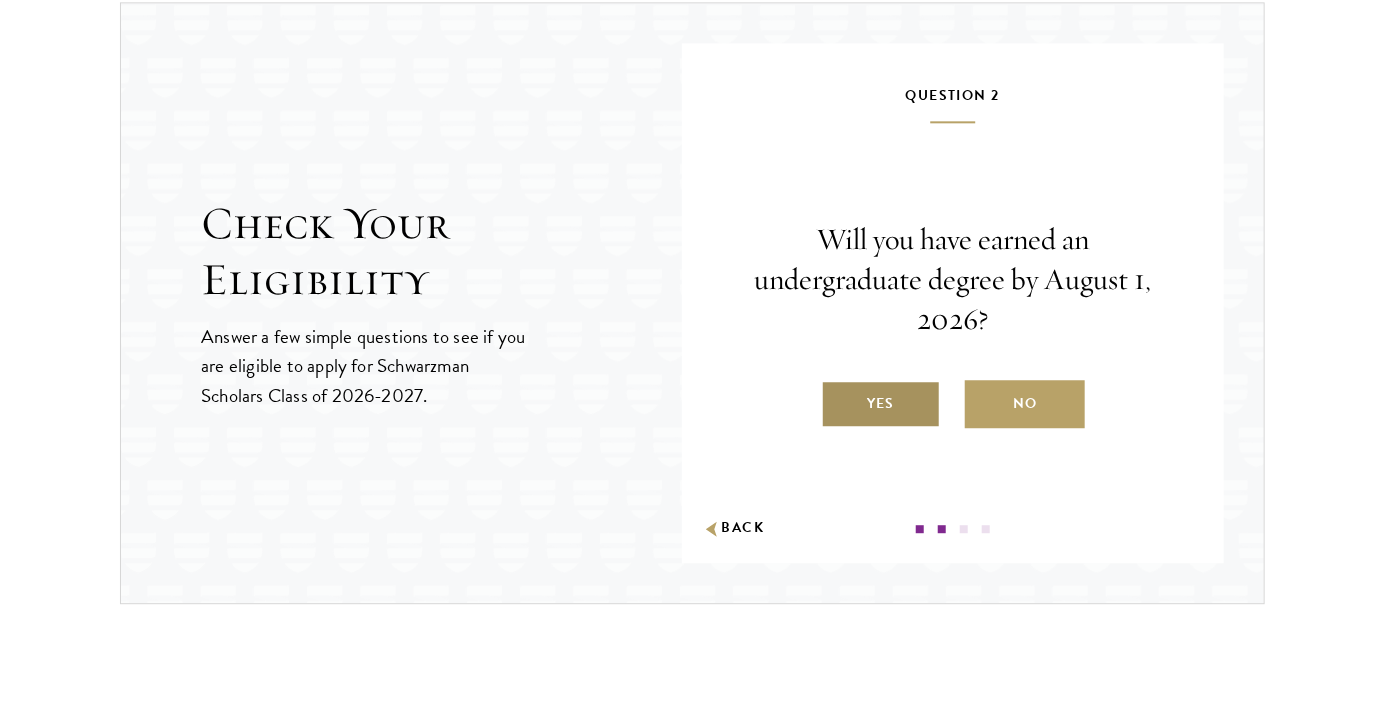 click on "Yes" at bounding box center [881, 404] 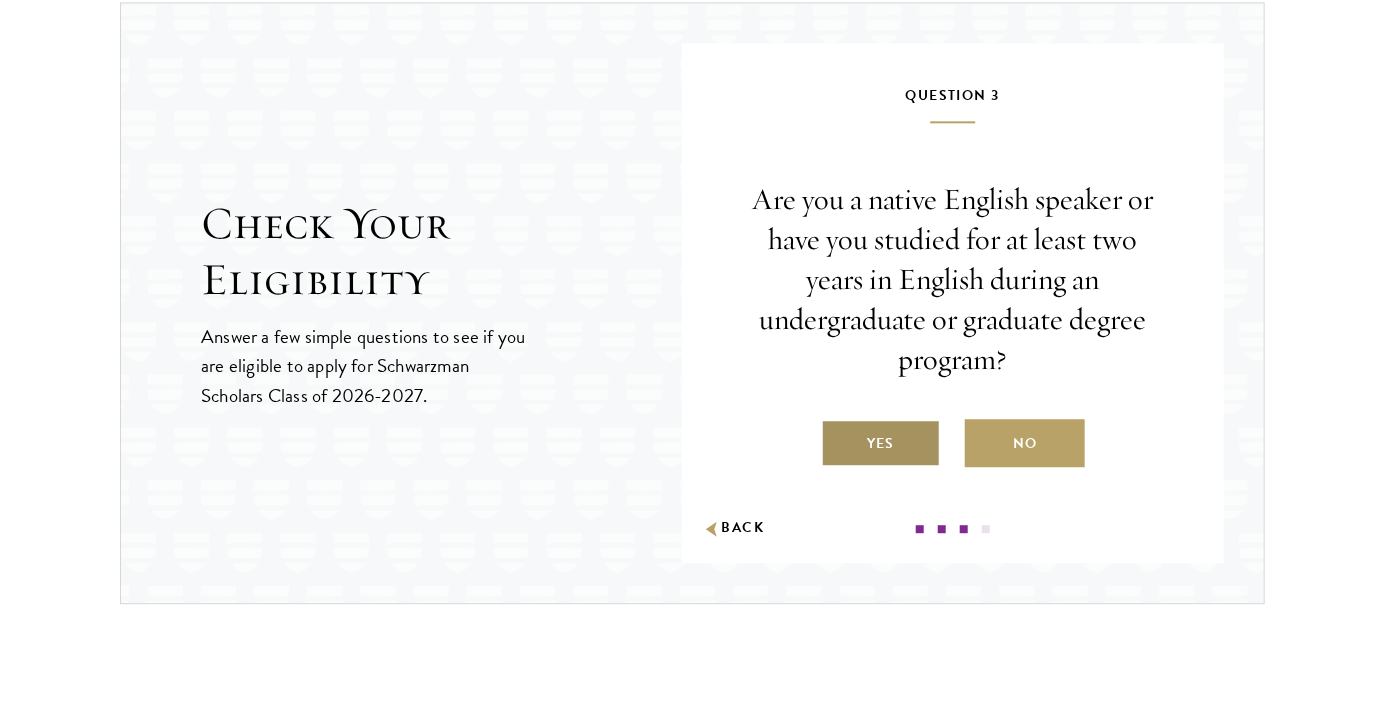 click on "Yes" at bounding box center (881, 443) 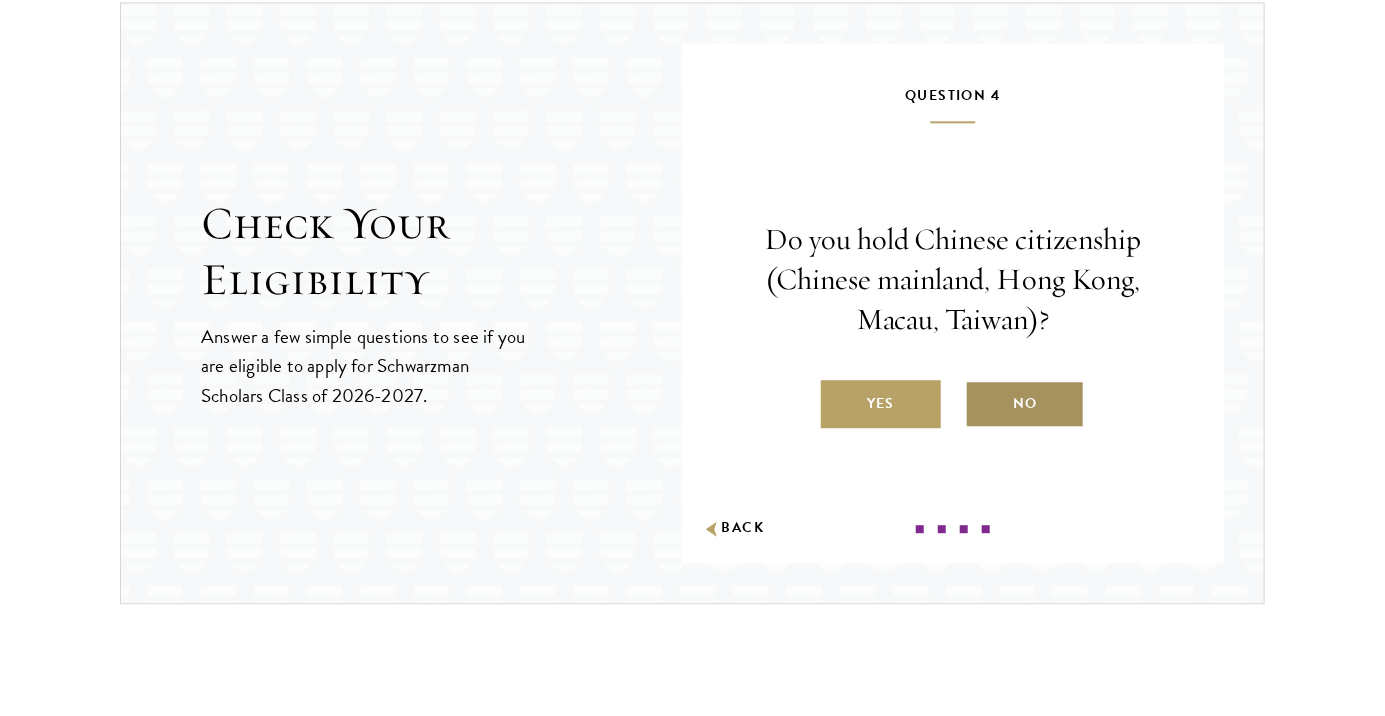click on "No" at bounding box center (1025, 404) 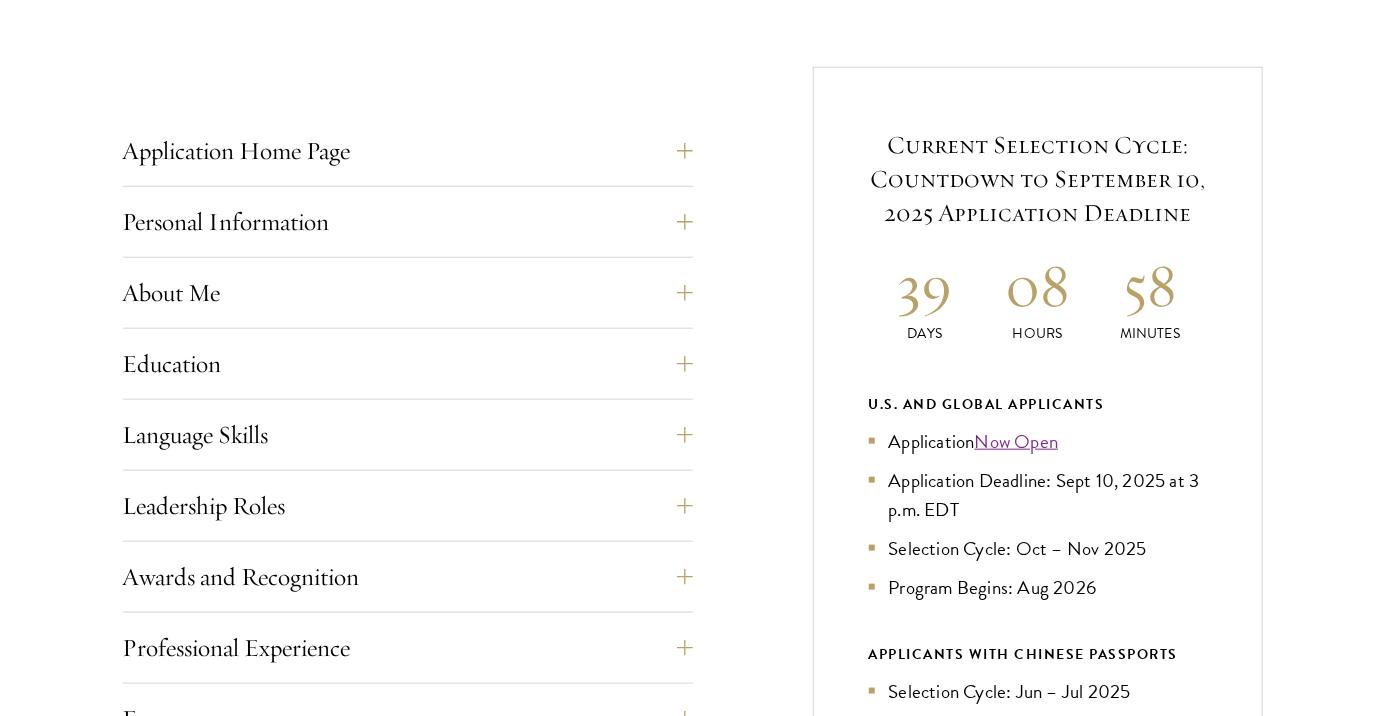 scroll, scrollTop: 749, scrollLeft: 0, axis: vertical 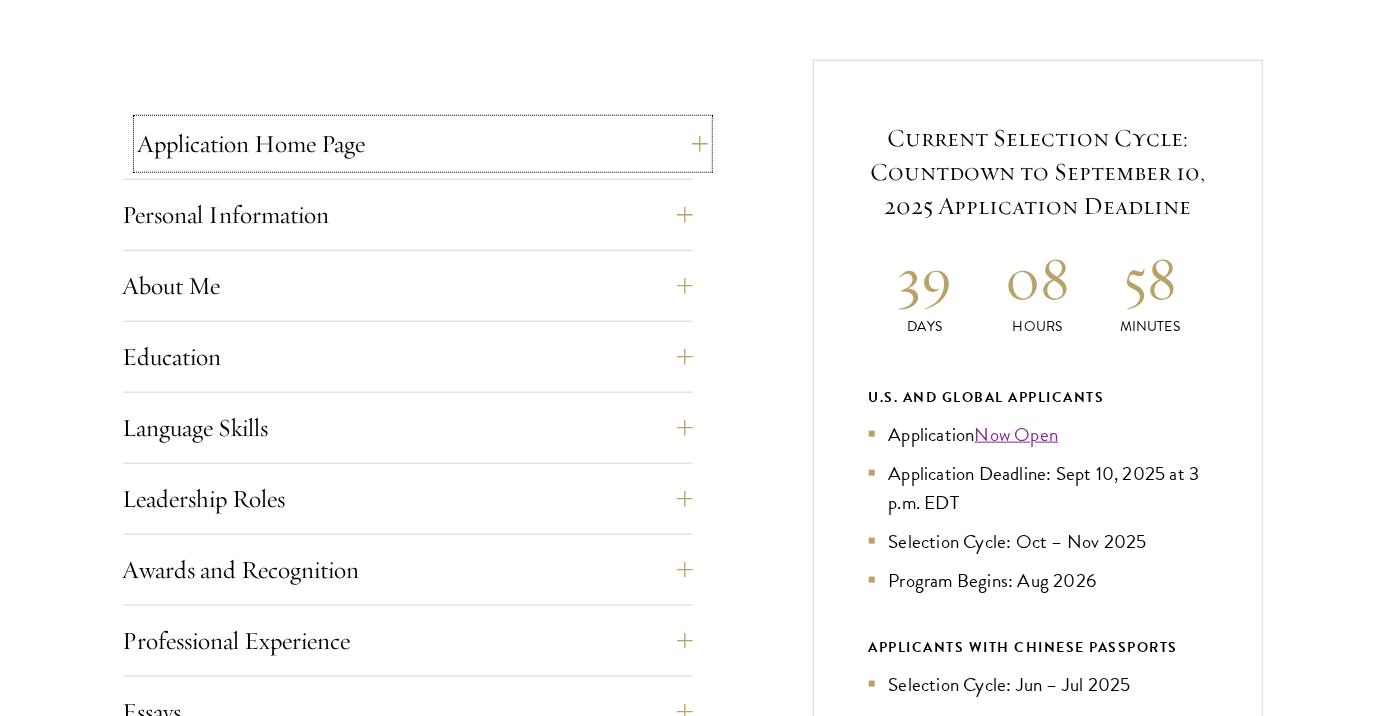 click on "Application Home Page" at bounding box center [423, 144] 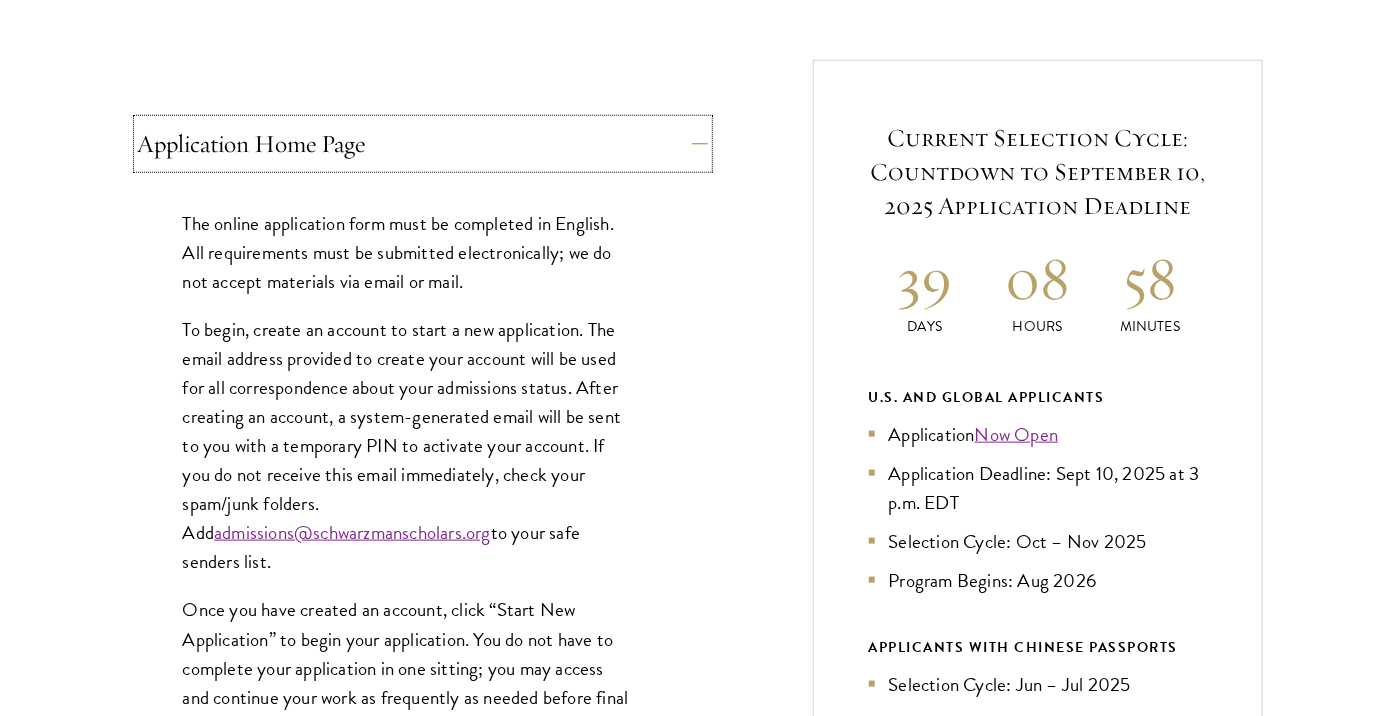 click on "Application Home Page" at bounding box center (423, 144) 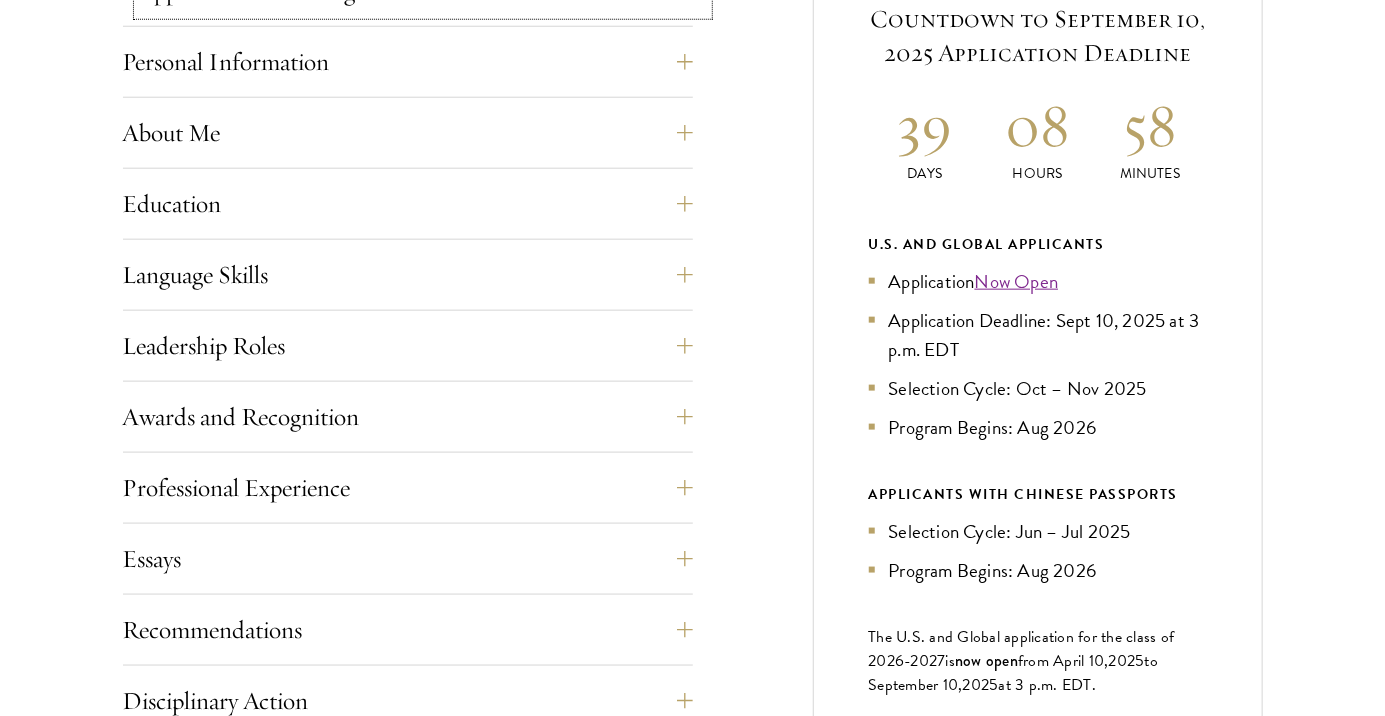 scroll, scrollTop: 904, scrollLeft: 0, axis: vertical 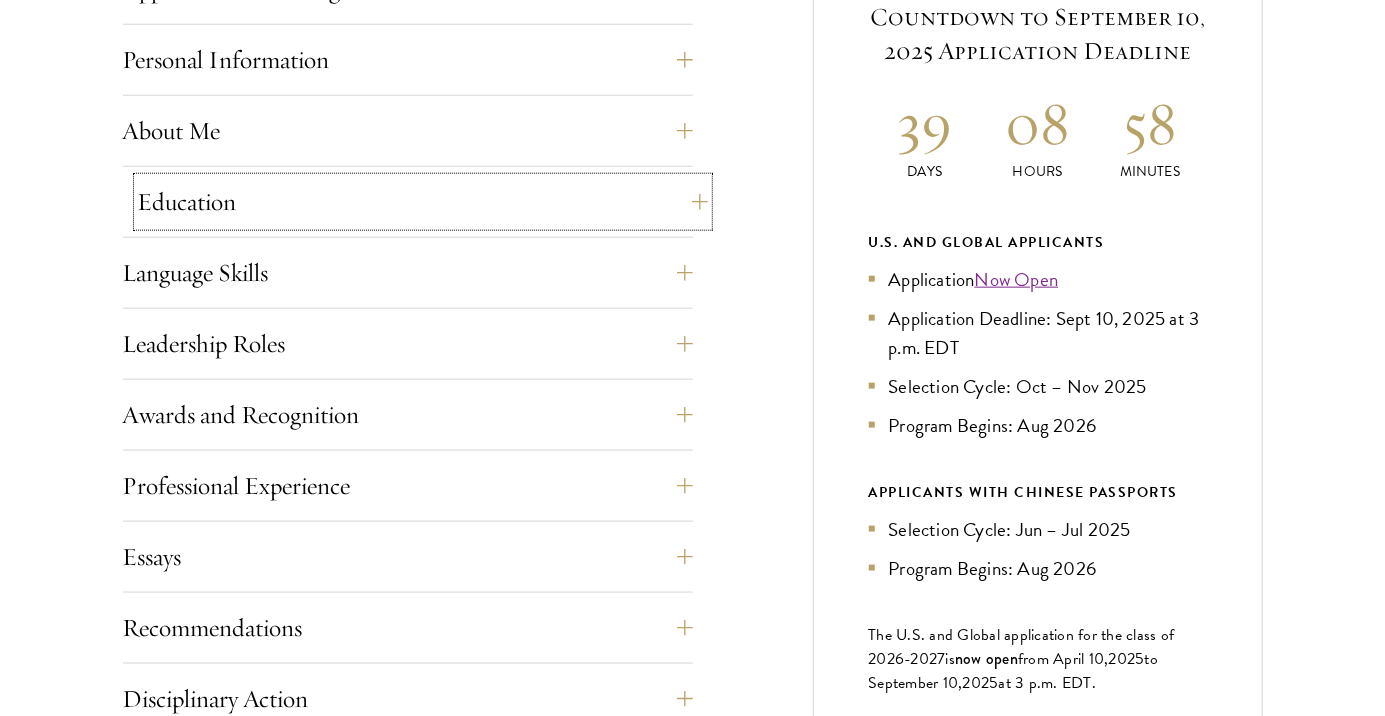 click on "Education" at bounding box center [423, 202] 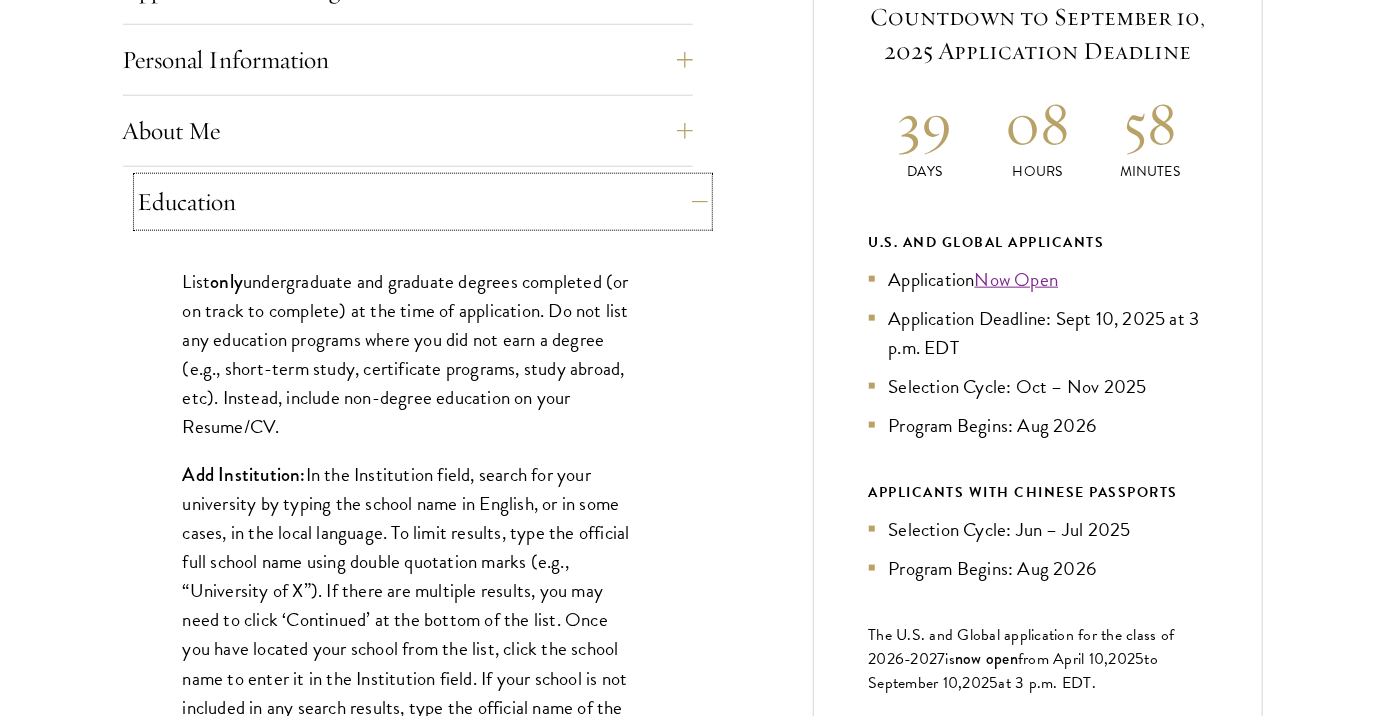 click on "Education" at bounding box center (423, 202) 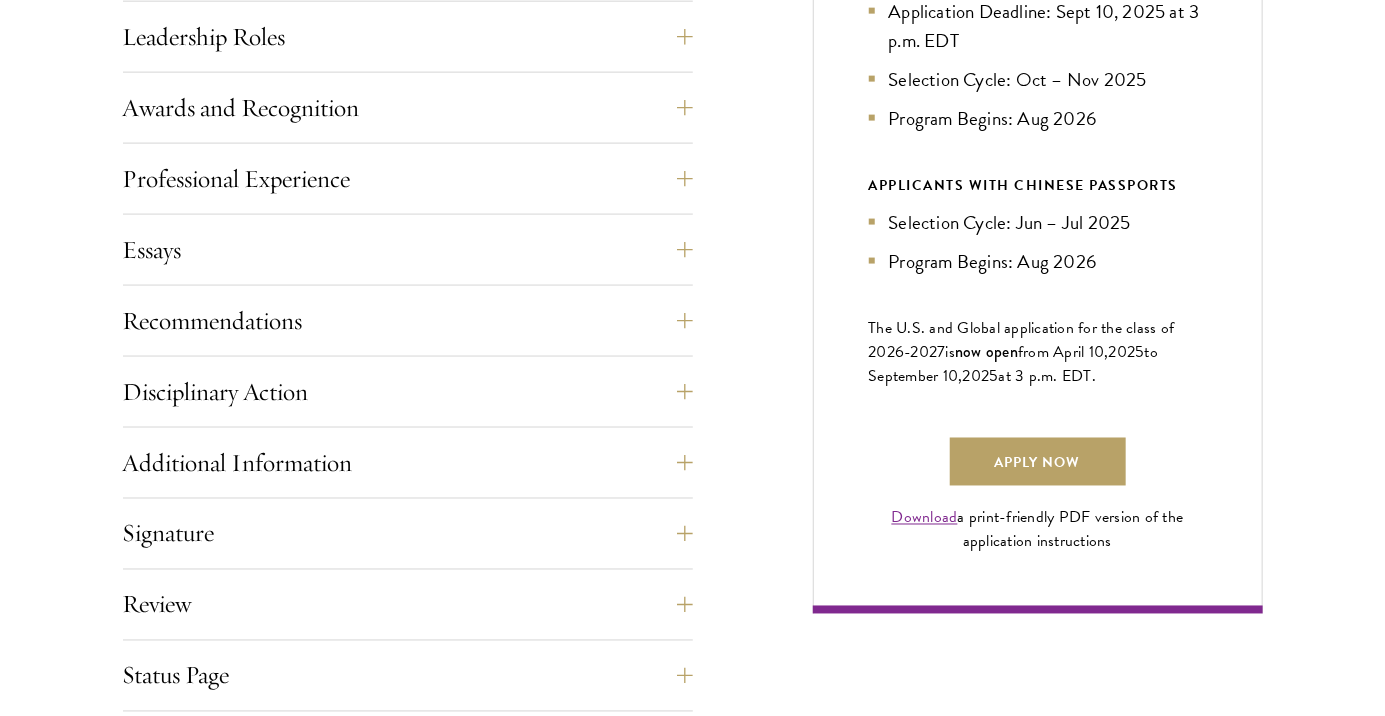 scroll, scrollTop: 1210, scrollLeft: 0, axis: vertical 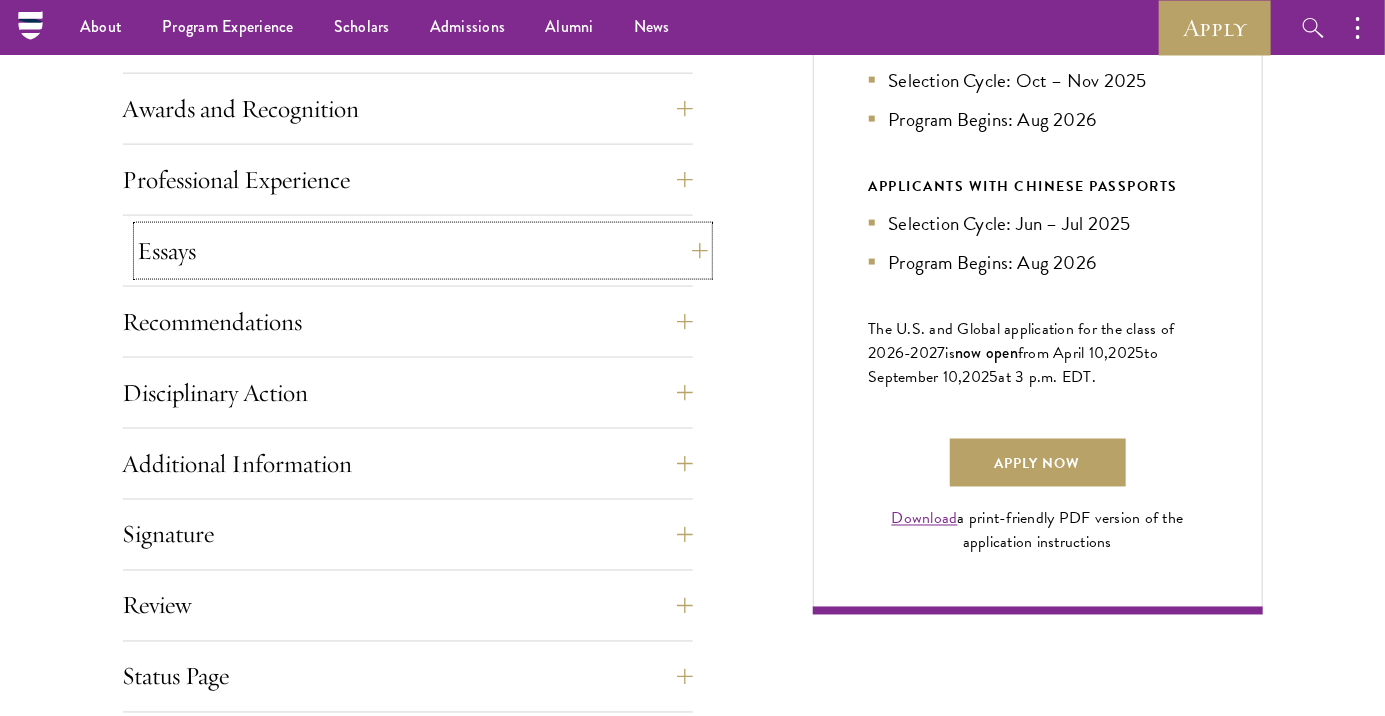 click on "Essays" at bounding box center [423, 251] 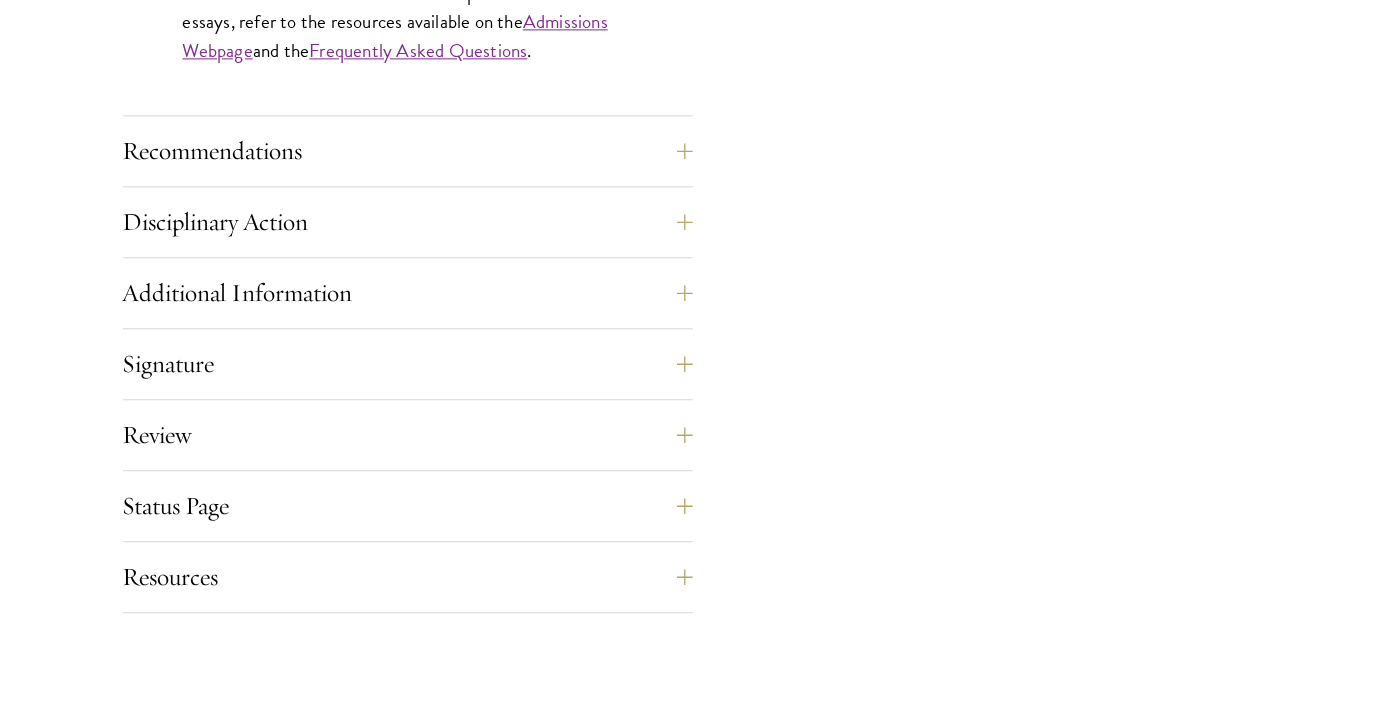 scroll, scrollTop: 2034, scrollLeft: 0, axis: vertical 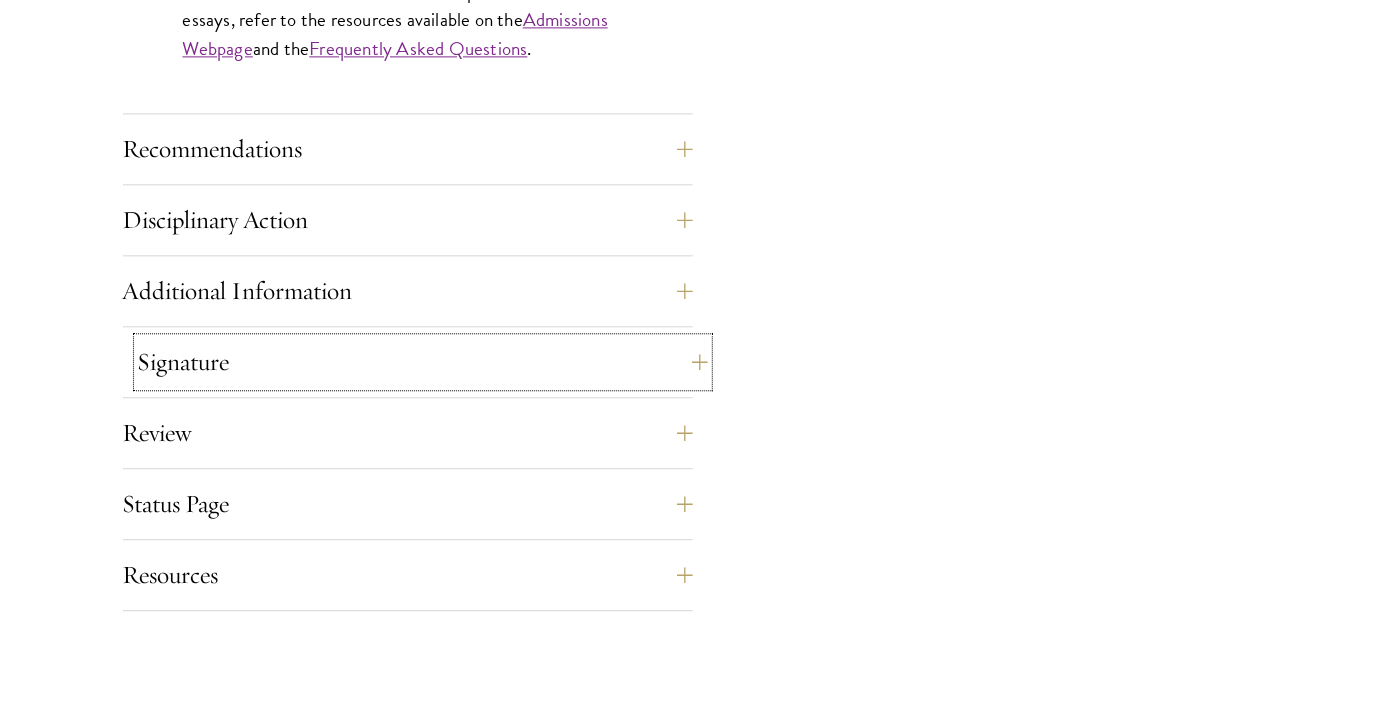 click on "Signature" at bounding box center (423, 362) 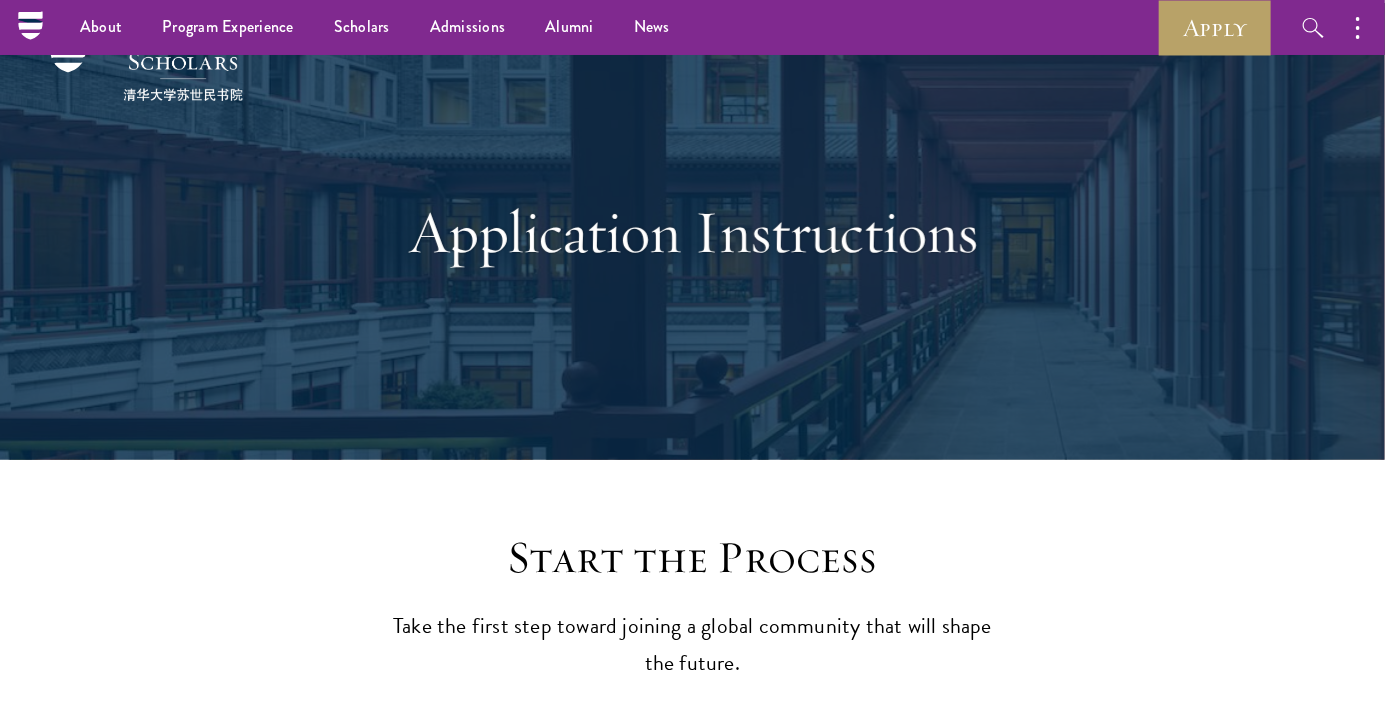 scroll, scrollTop: 0, scrollLeft: 0, axis: both 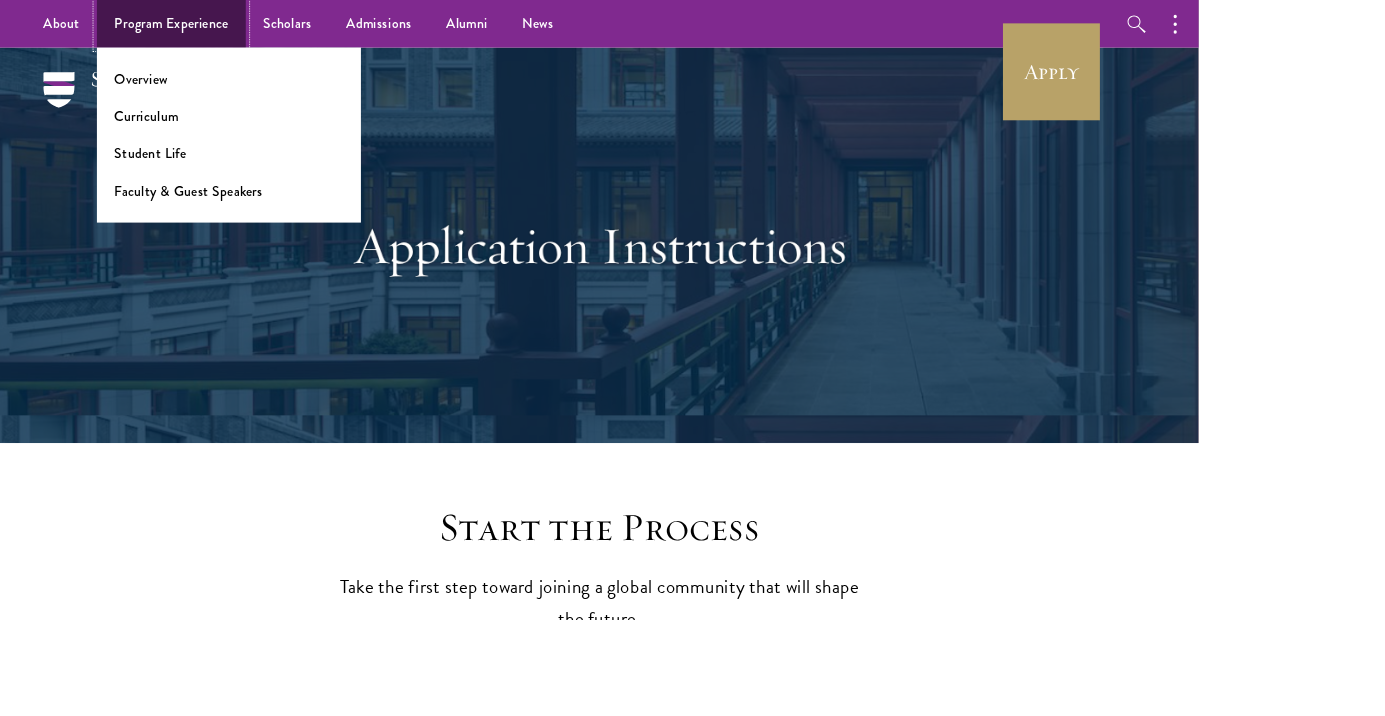 click on "Program Experience" at bounding box center [198, 27] 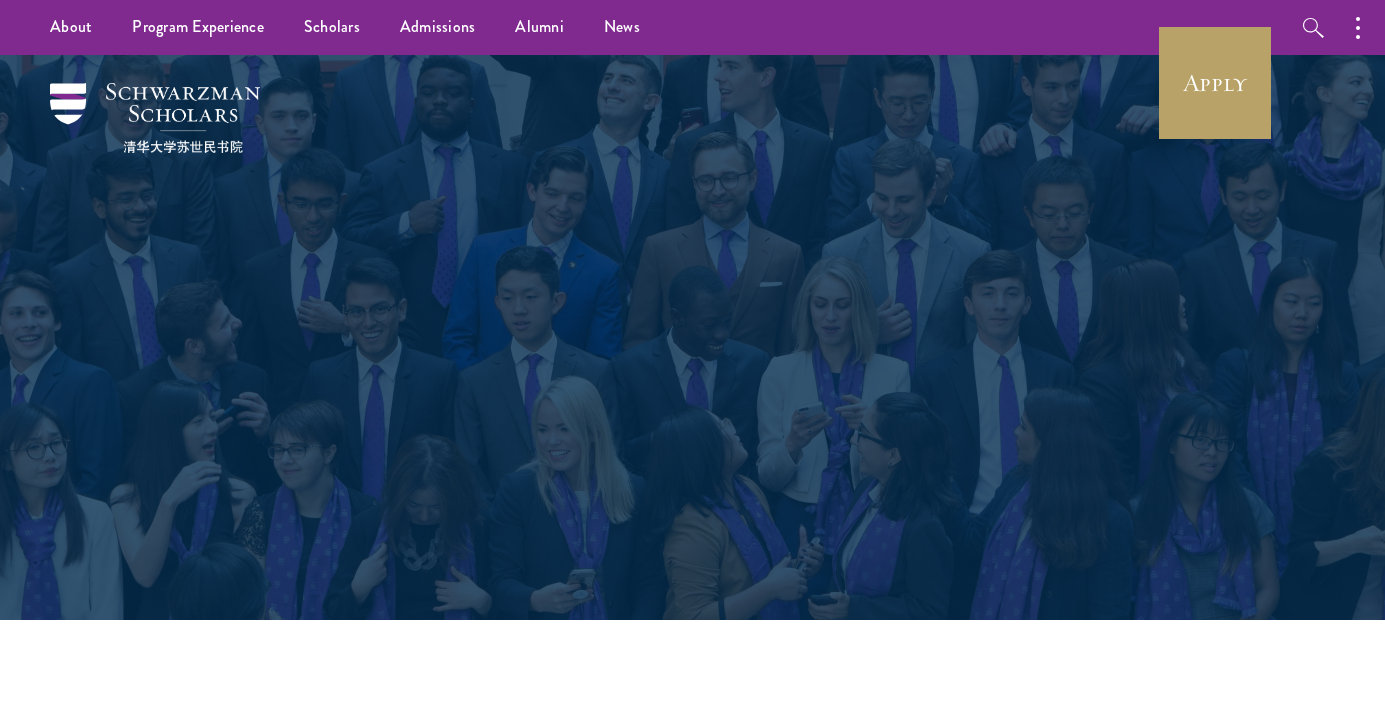 scroll, scrollTop: 0, scrollLeft: 0, axis: both 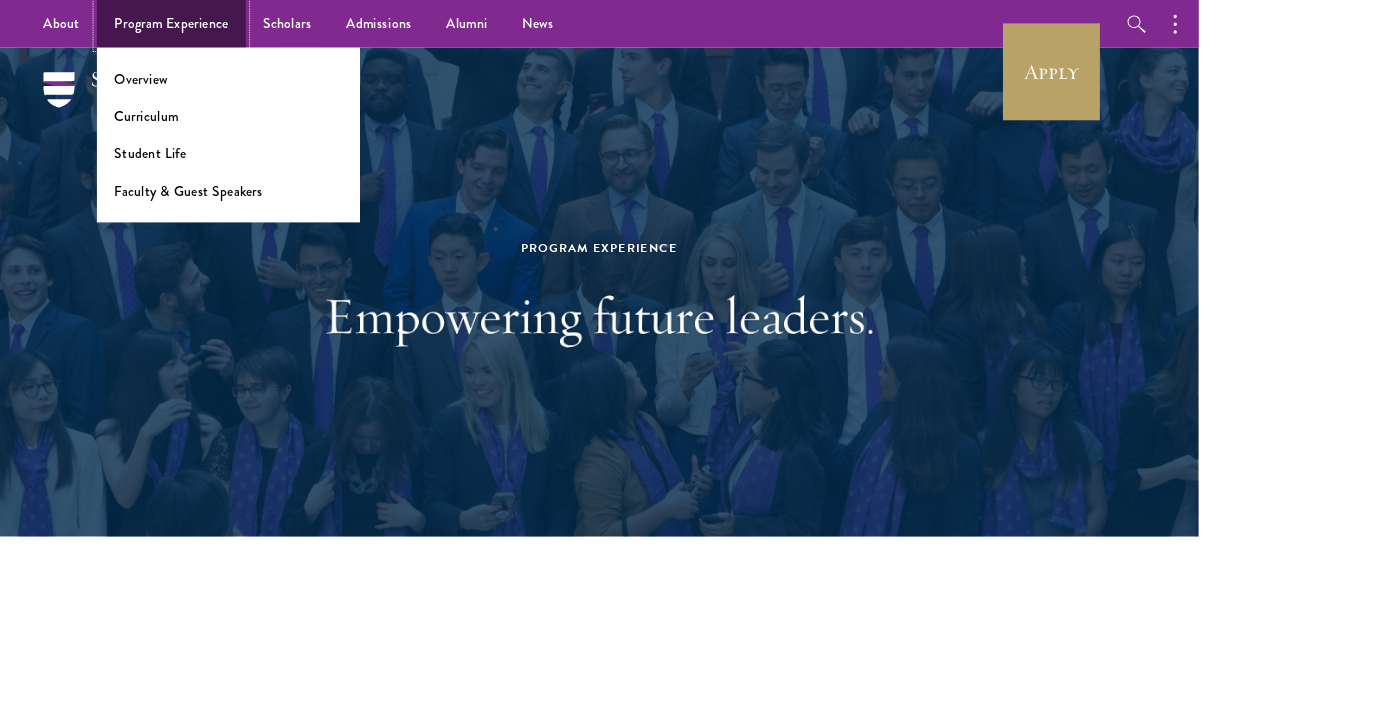 click on "Program Experience" at bounding box center (198, 27) 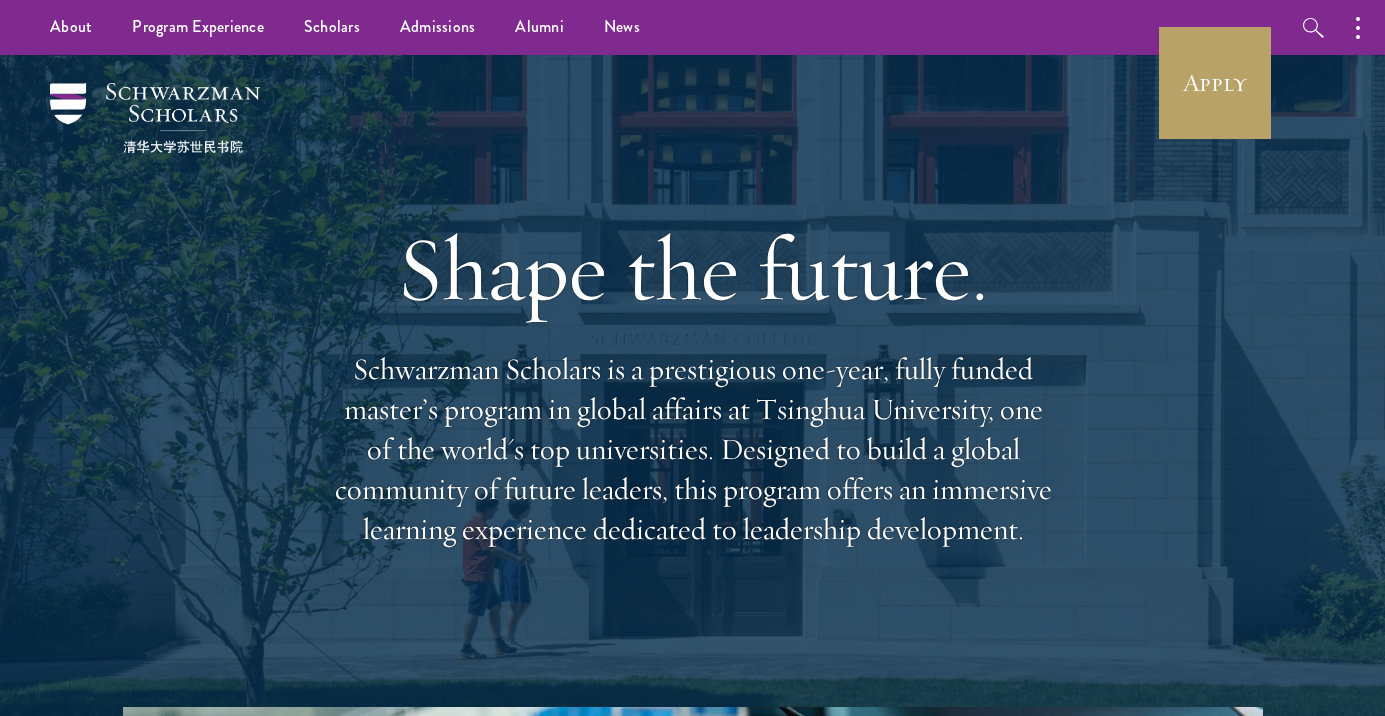 scroll, scrollTop: 0, scrollLeft: 0, axis: both 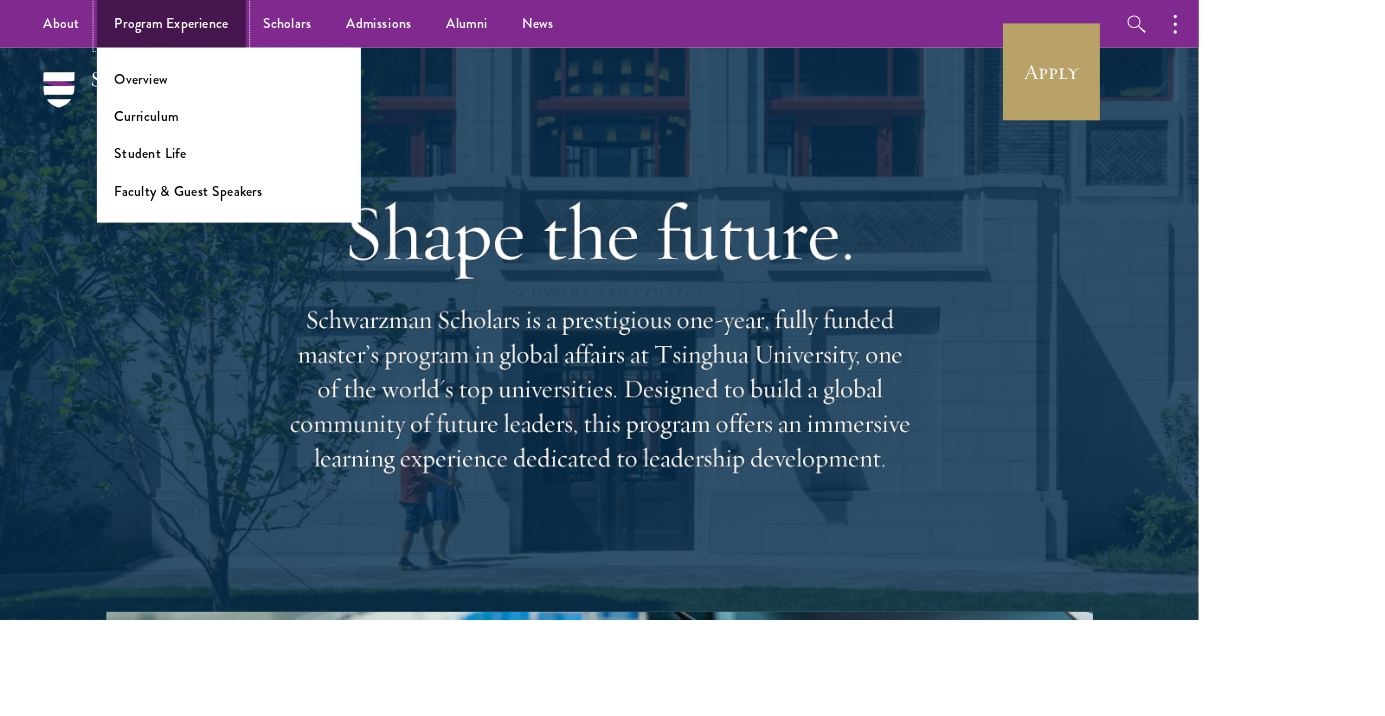 click on "Program Experience" at bounding box center [198, 27] 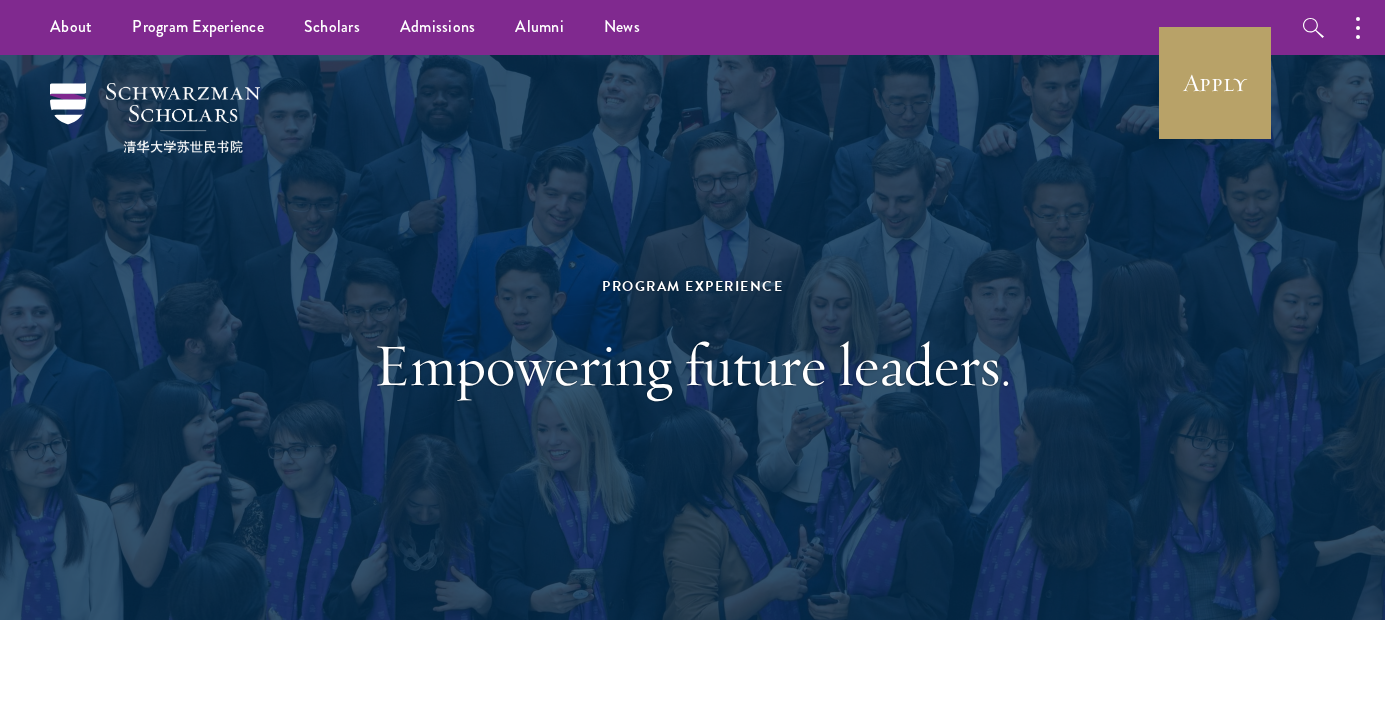 scroll, scrollTop: 0, scrollLeft: 0, axis: both 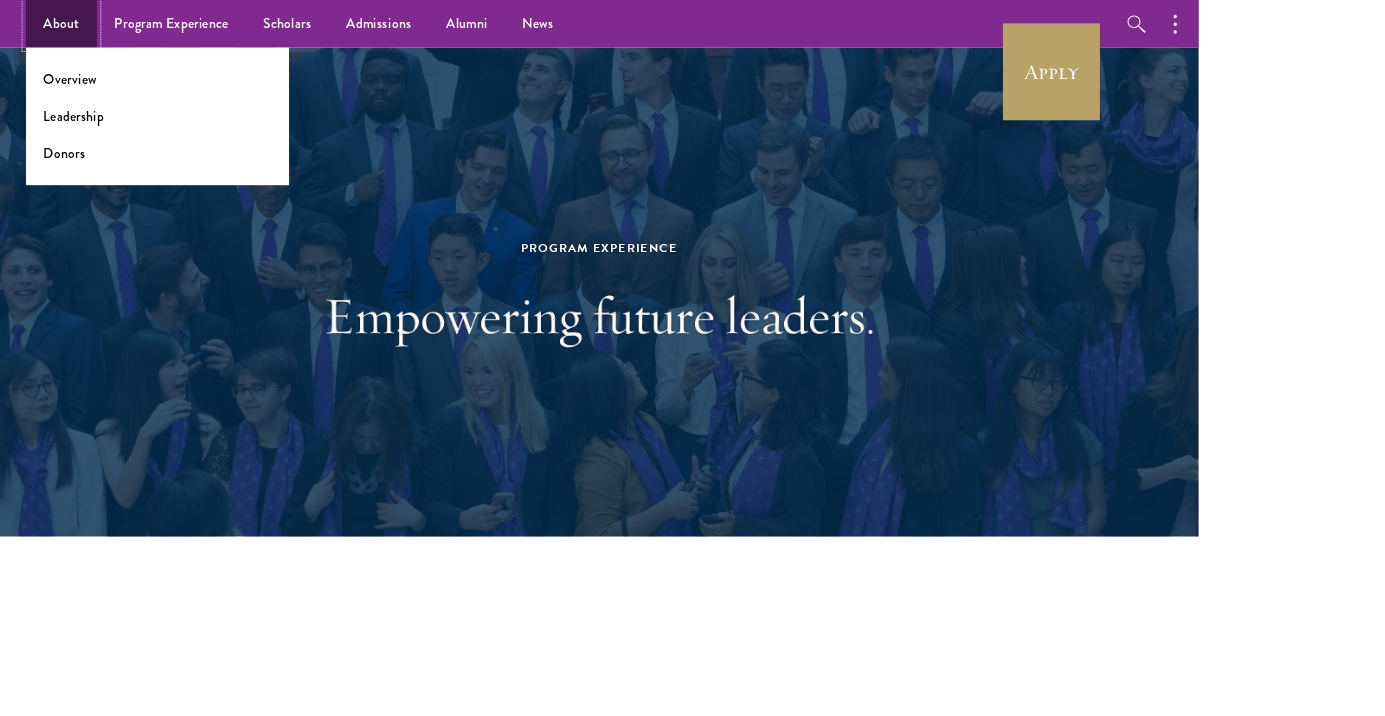 click on "About" at bounding box center (71, 27) 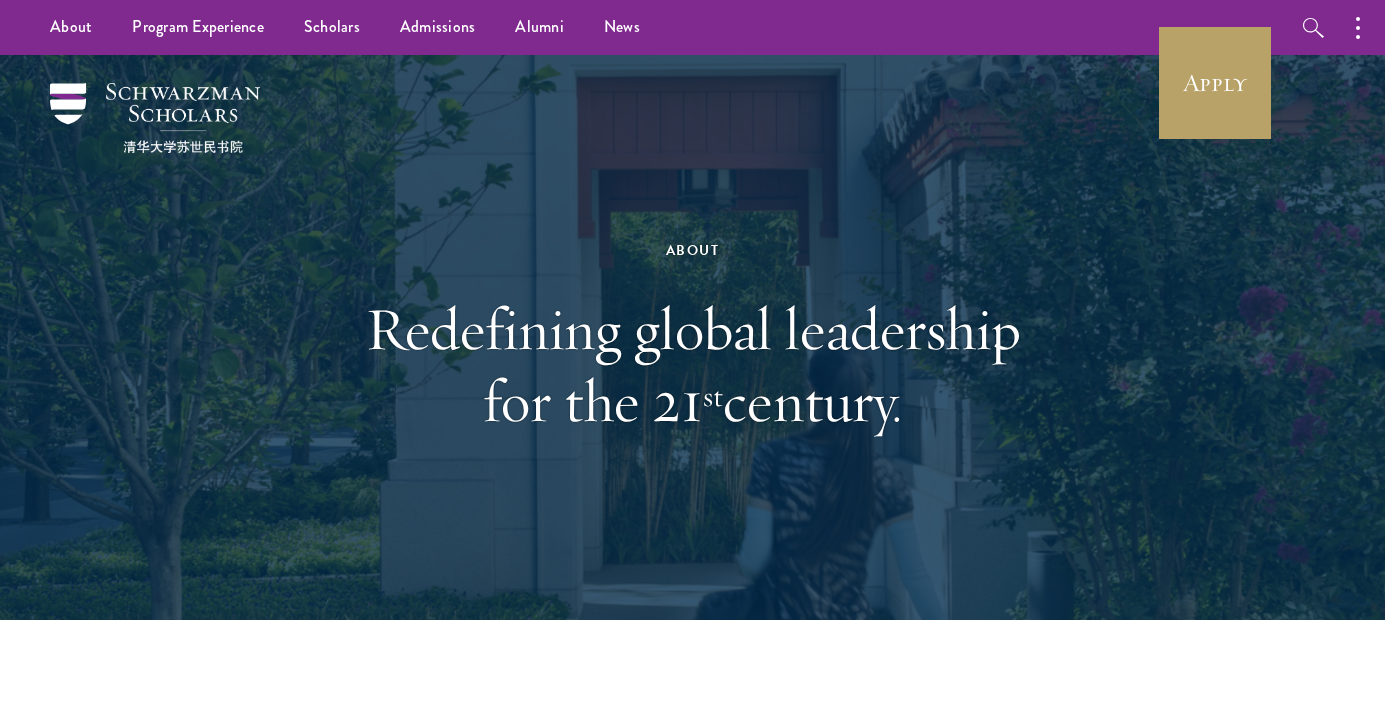 scroll, scrollTop: 0, scrollLeft: 0, axis: both 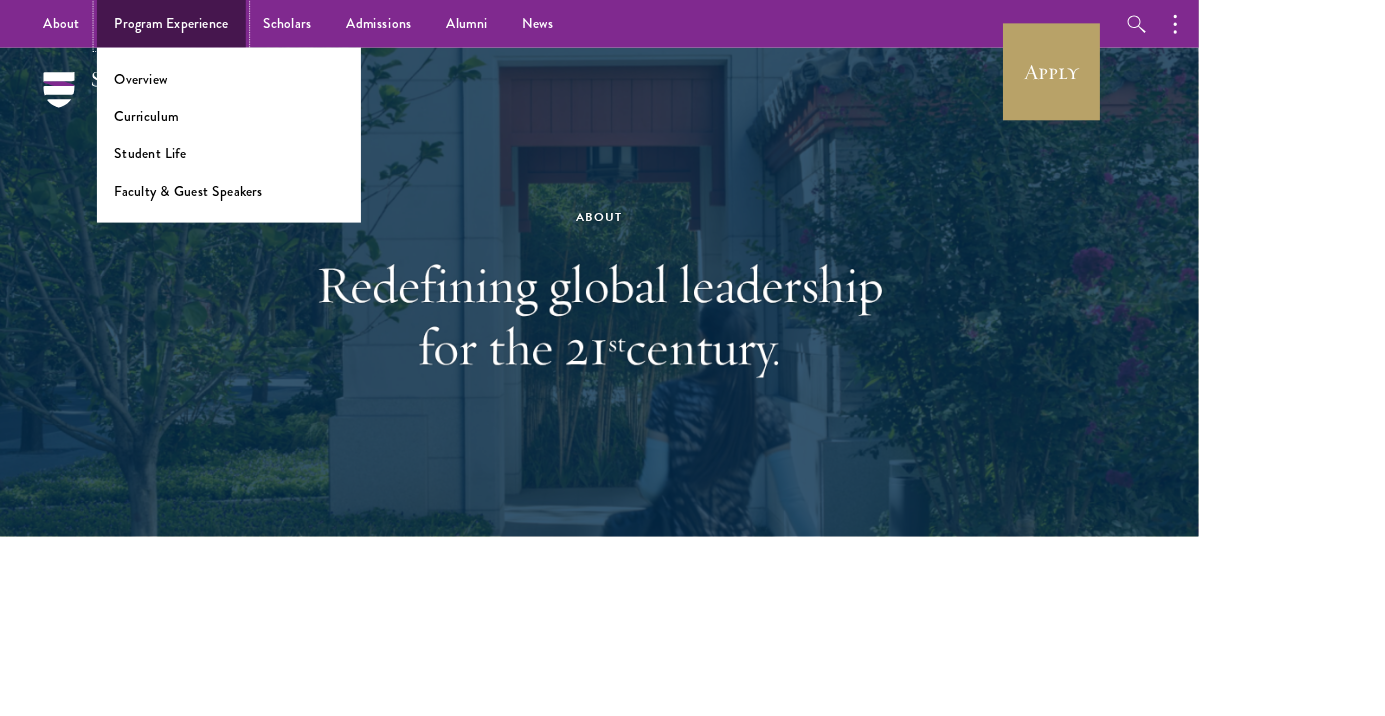 click on "Program Experience" at bounding box center (198, 27) 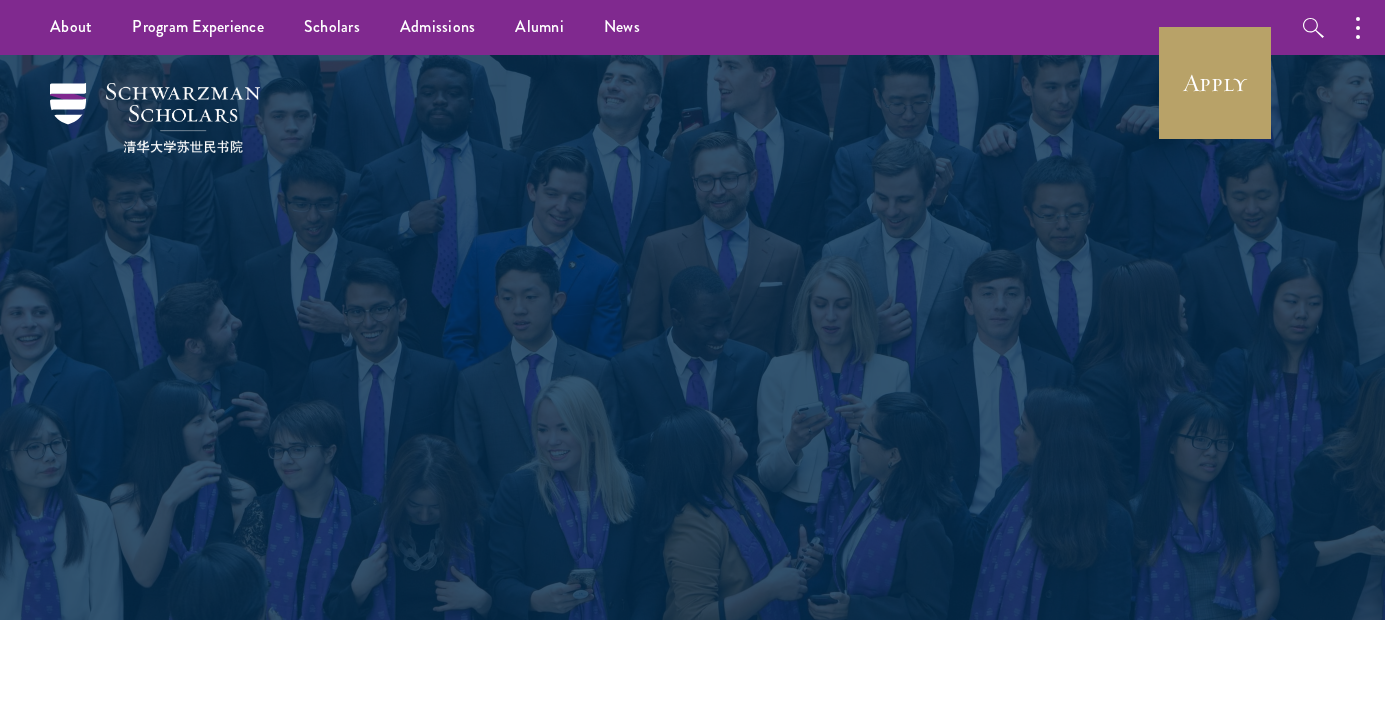 scroll, scrollTop: 0, scrollLeft: 0, axis: both 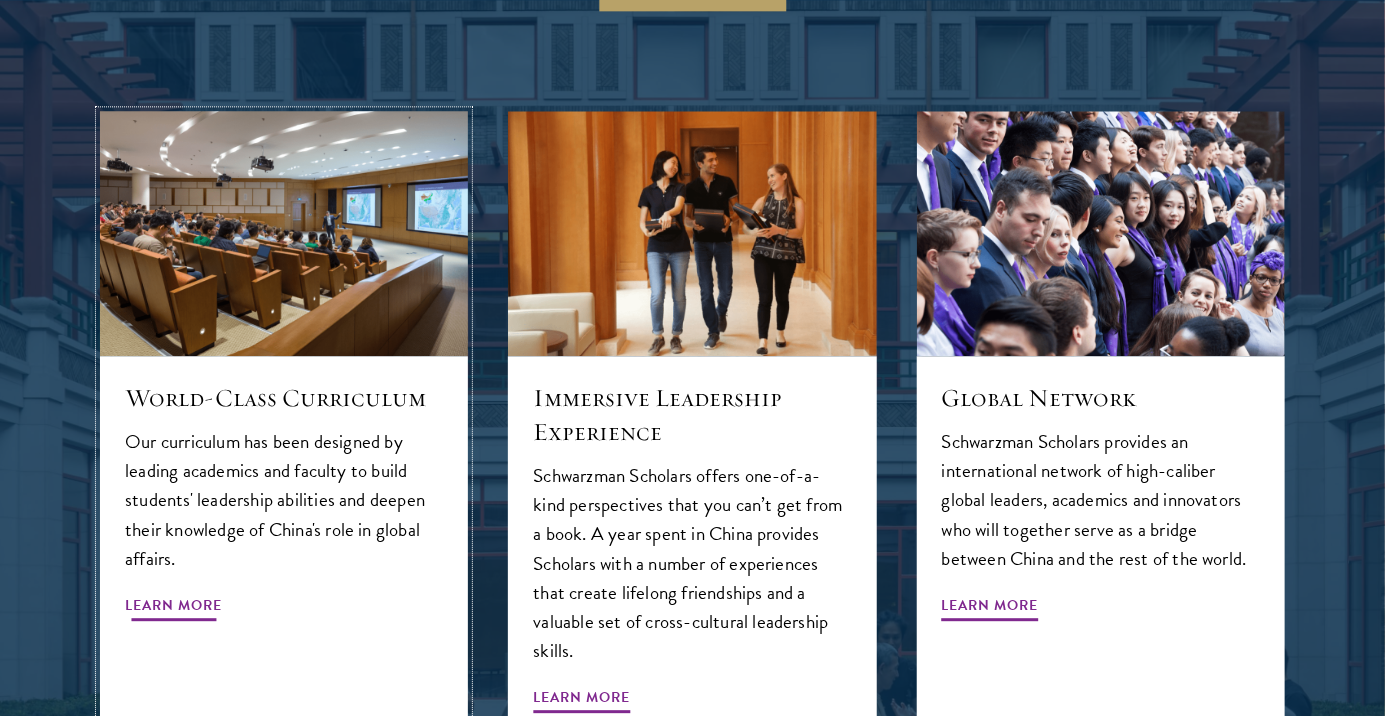 click on "Learn More" at bounding box center [173, 608] 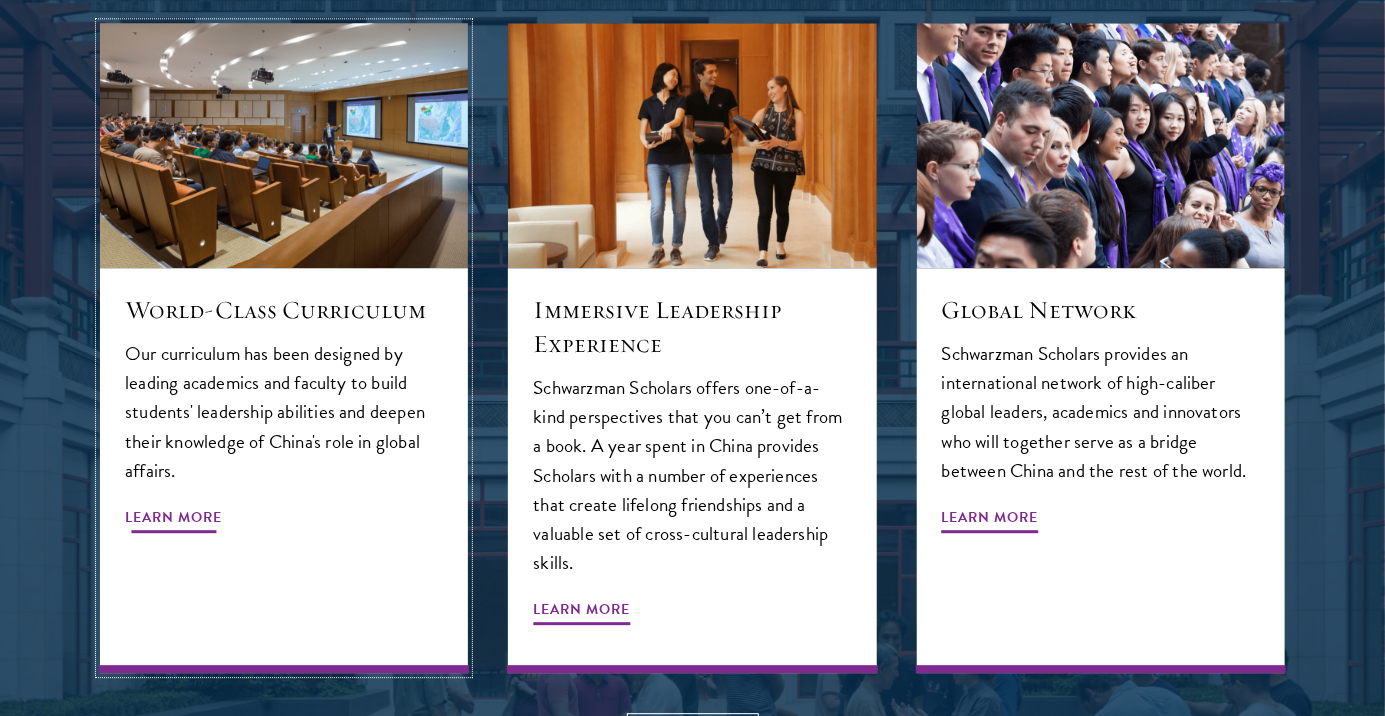 scroll, scrollTop: 2189, scrollLeft: 0, axis: vertical 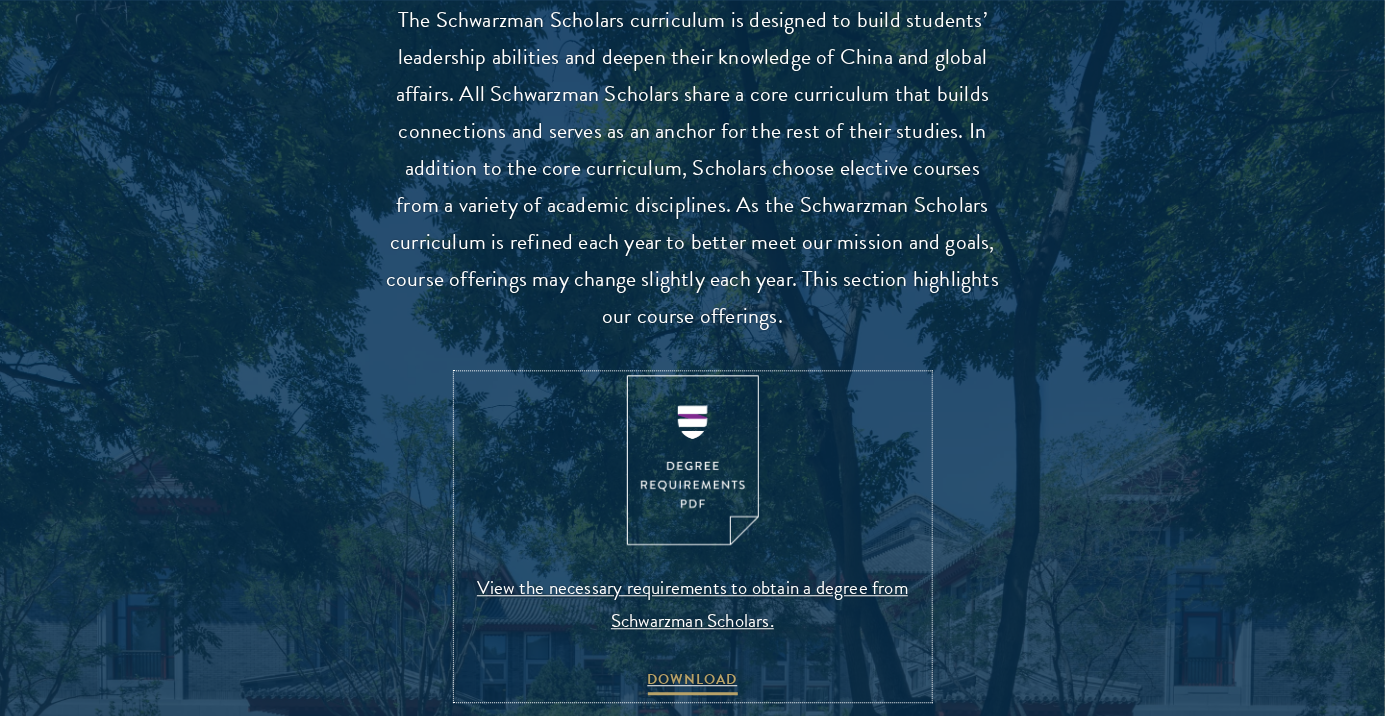 click at bounding box center (693, 460) 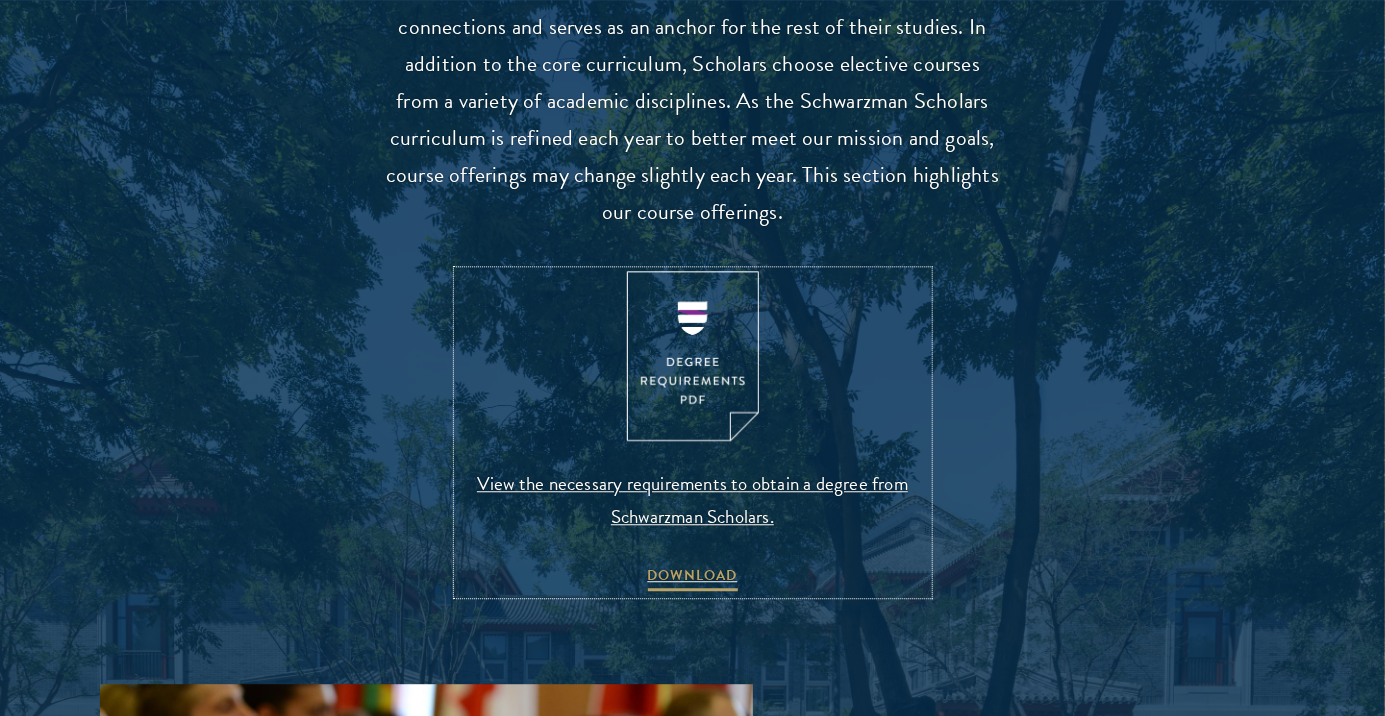 scroll, scrollTop: 1970, scrollLeft: 0, axis: vertical 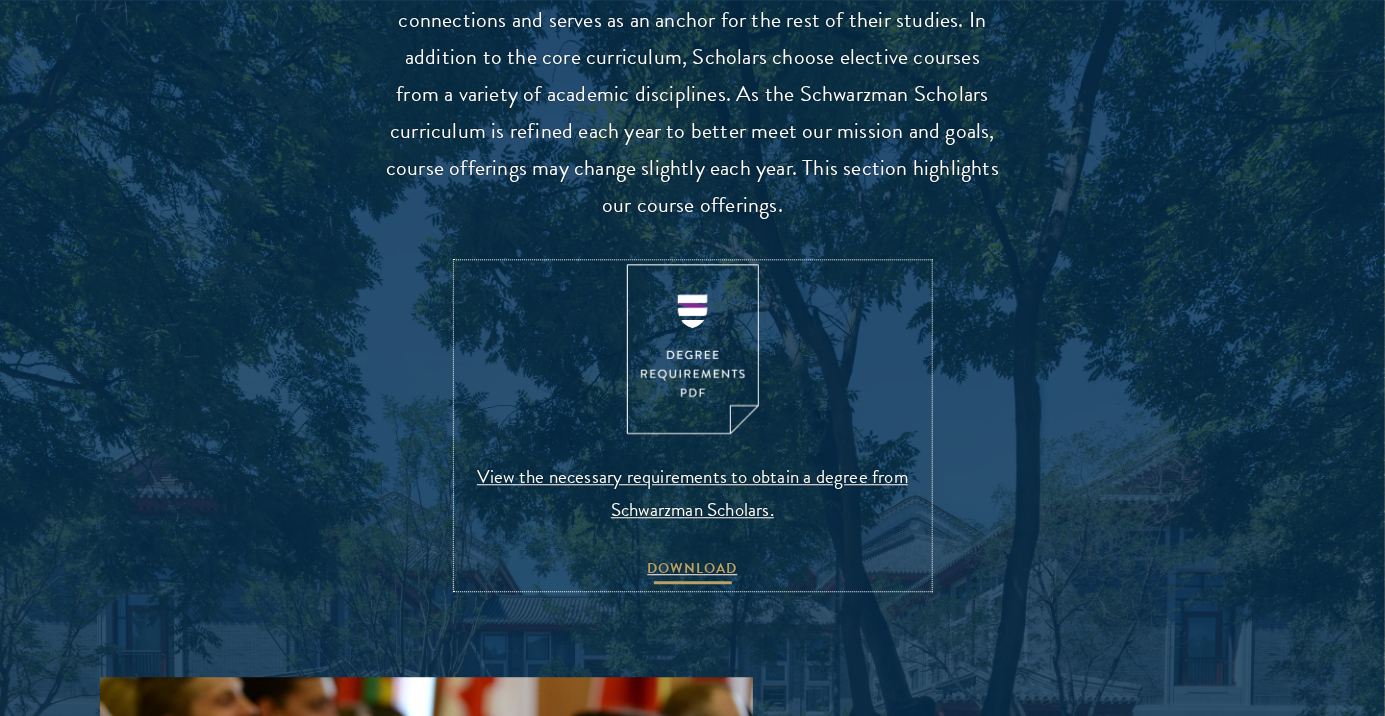 click on "DOWNLOAD" at bounding box center (693, 571) 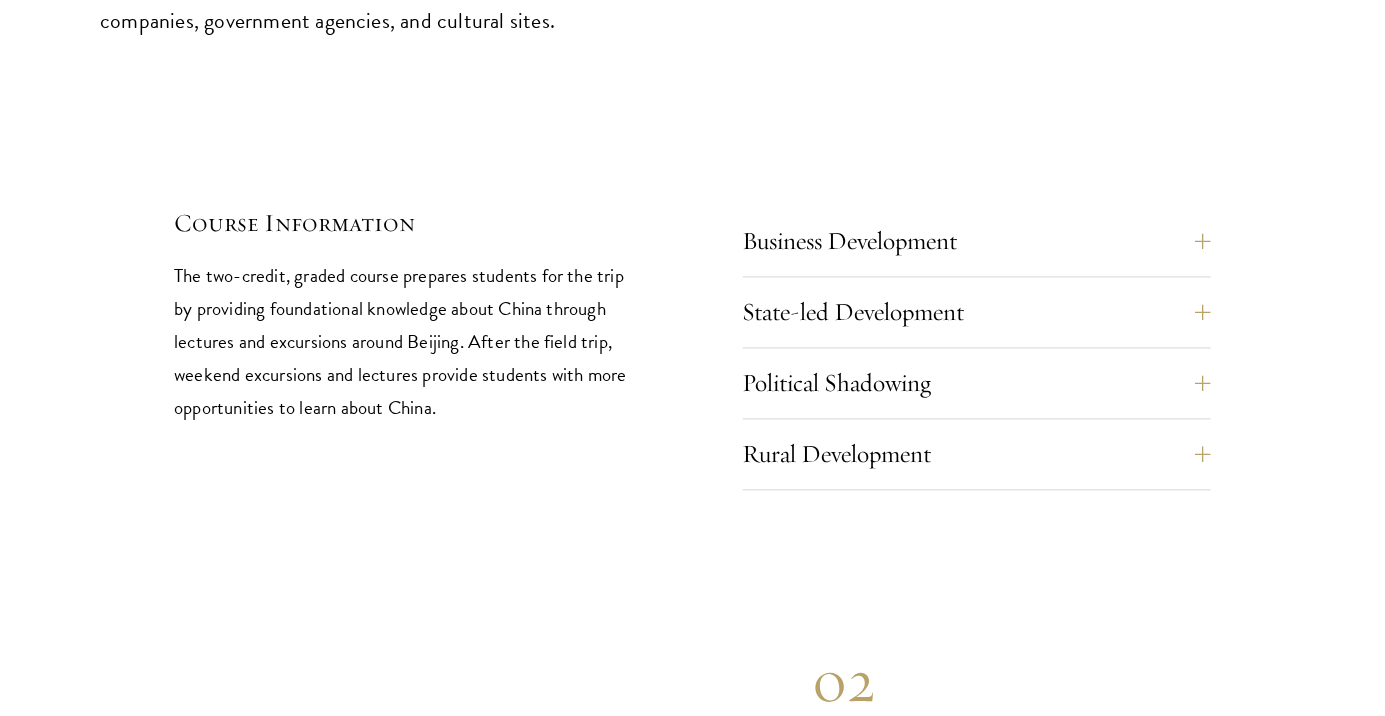 scroll, scrollTop: 8458, scrollLeft: 0, axis: vertical 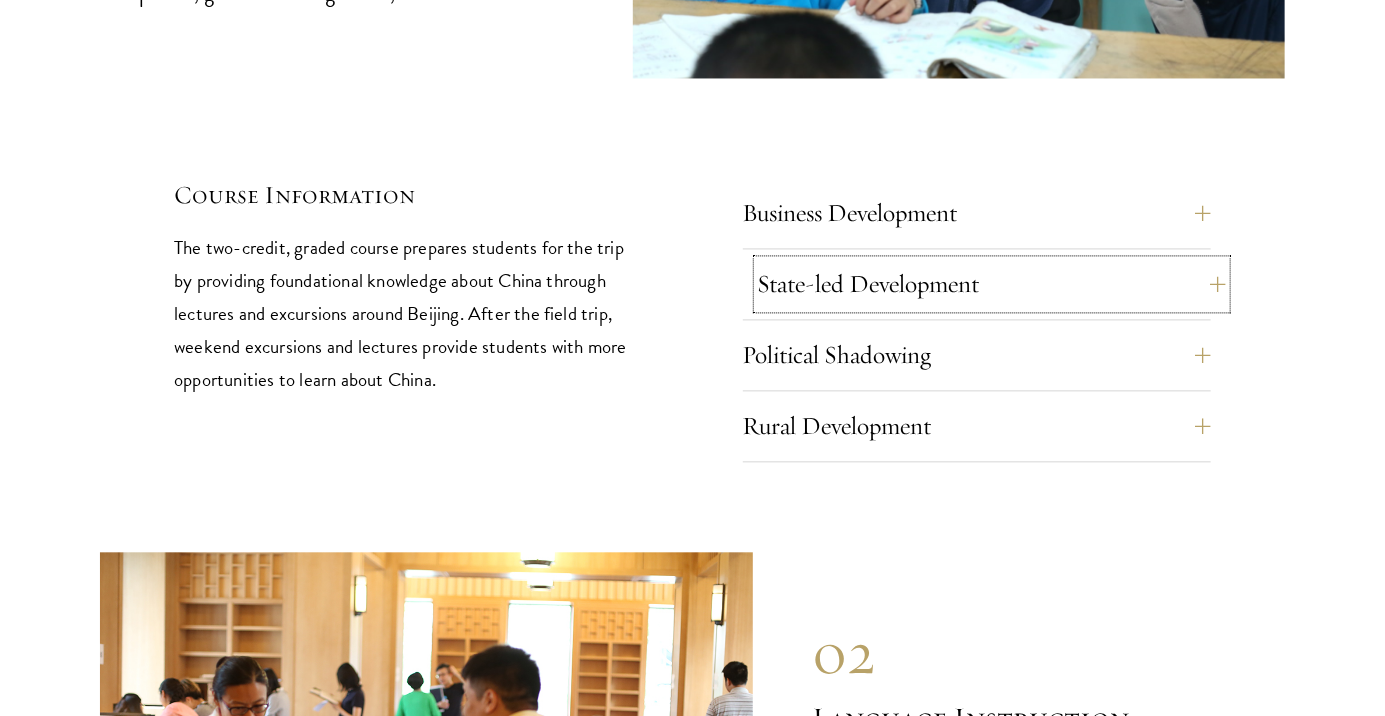 click on "State-led Development" at bounding box center (992, 284) 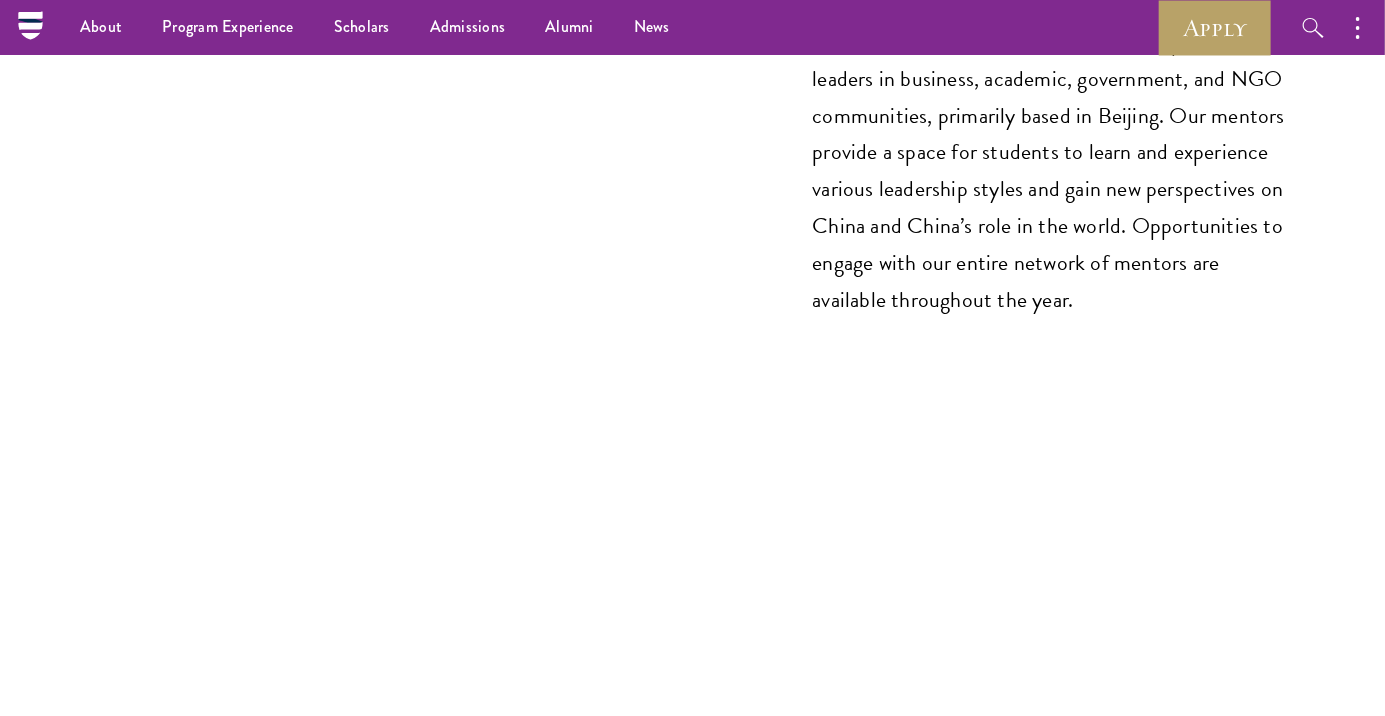 scroll, scrollTop: 10720, scrollLeft: 0, axis: vertical 